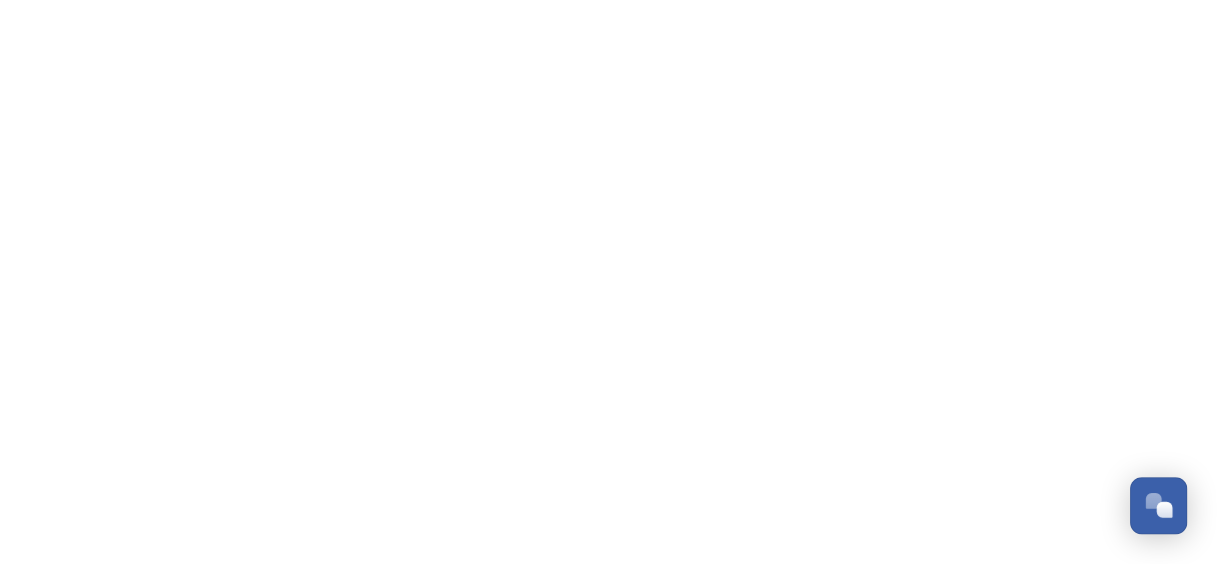scroll, scrollTop: 0, scrollLeft: 0, axis: both 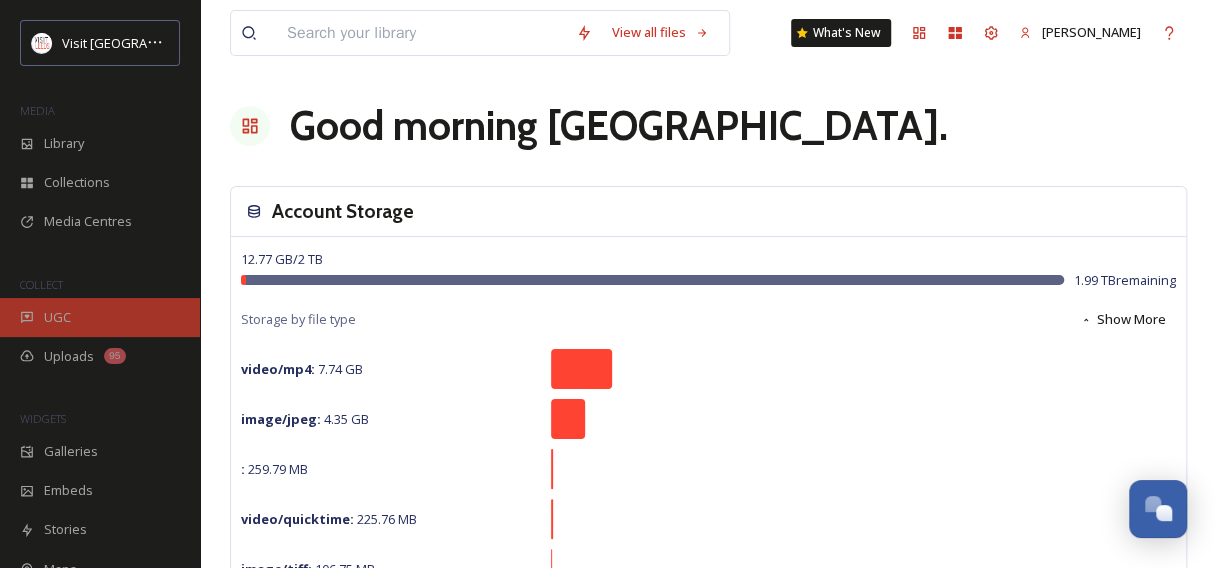 click on "UGC" at bounding box center [100, 317] 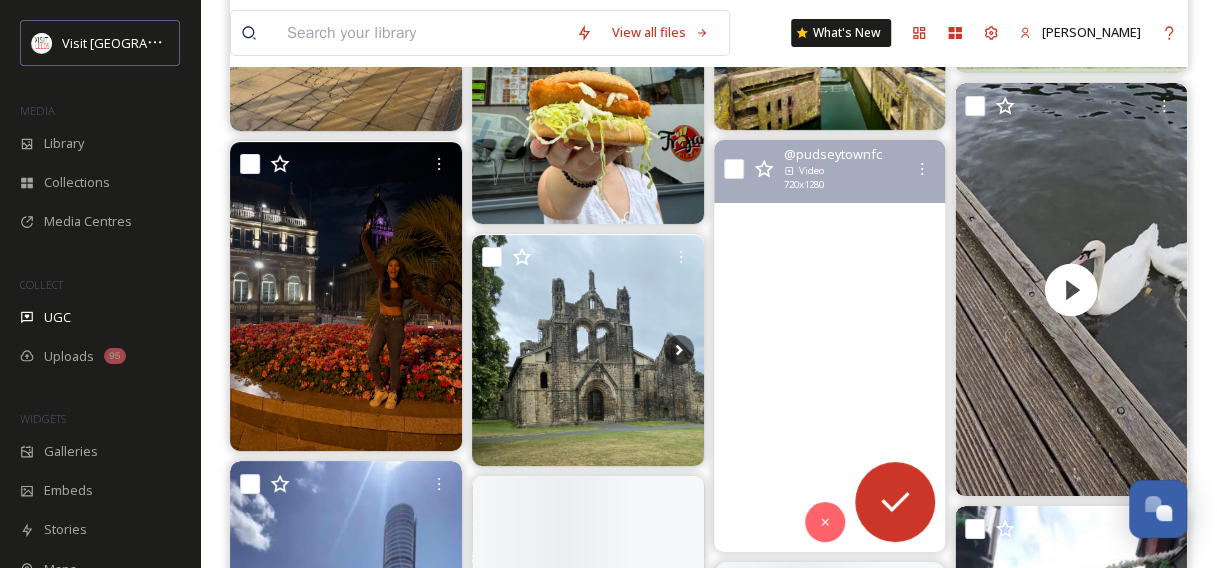 scroll, scrollTop: 3900, scrollLeft: 0, axis: vertical 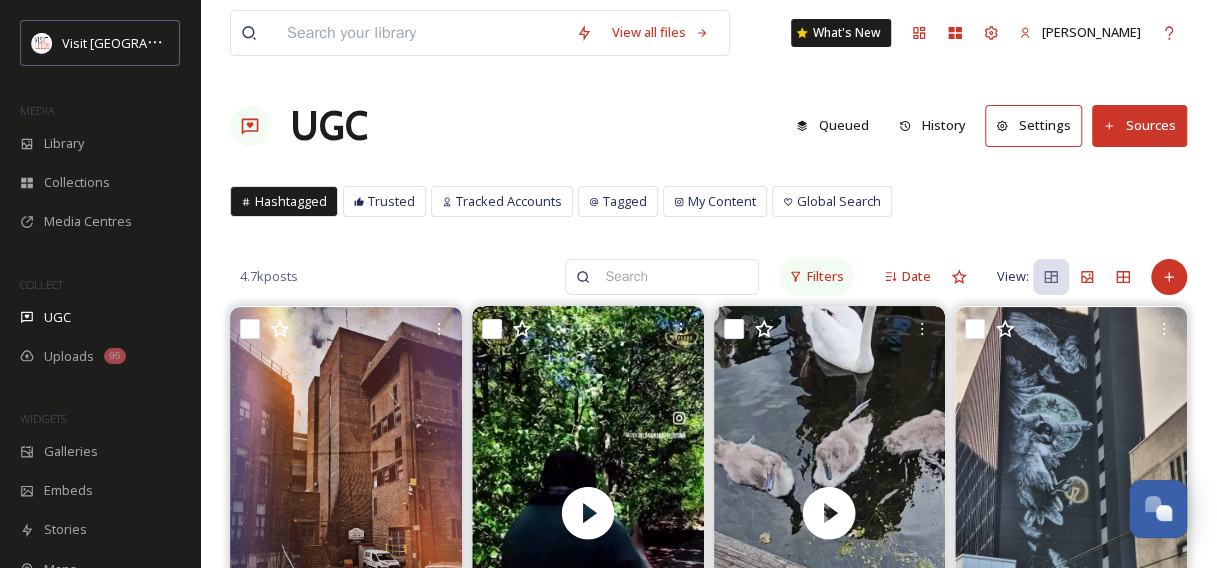 click on "Filters" at bounding box center [825, 276] 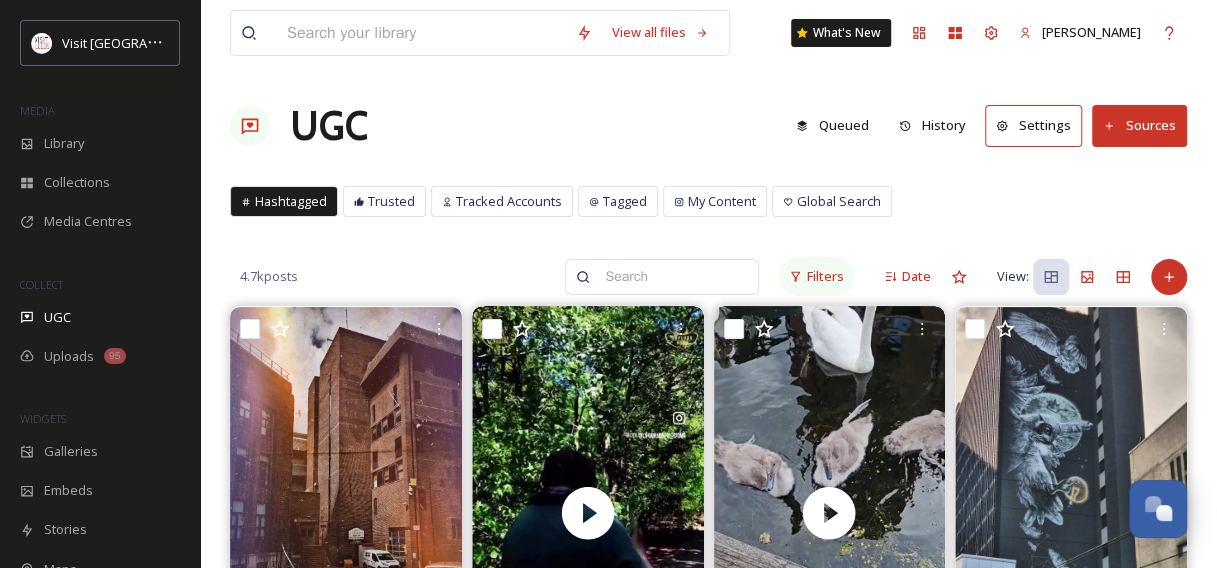drag, startPoint x: 831, startPoint y: 276, endPoint x: 798, endPoint y: 266, distance: 34.48188 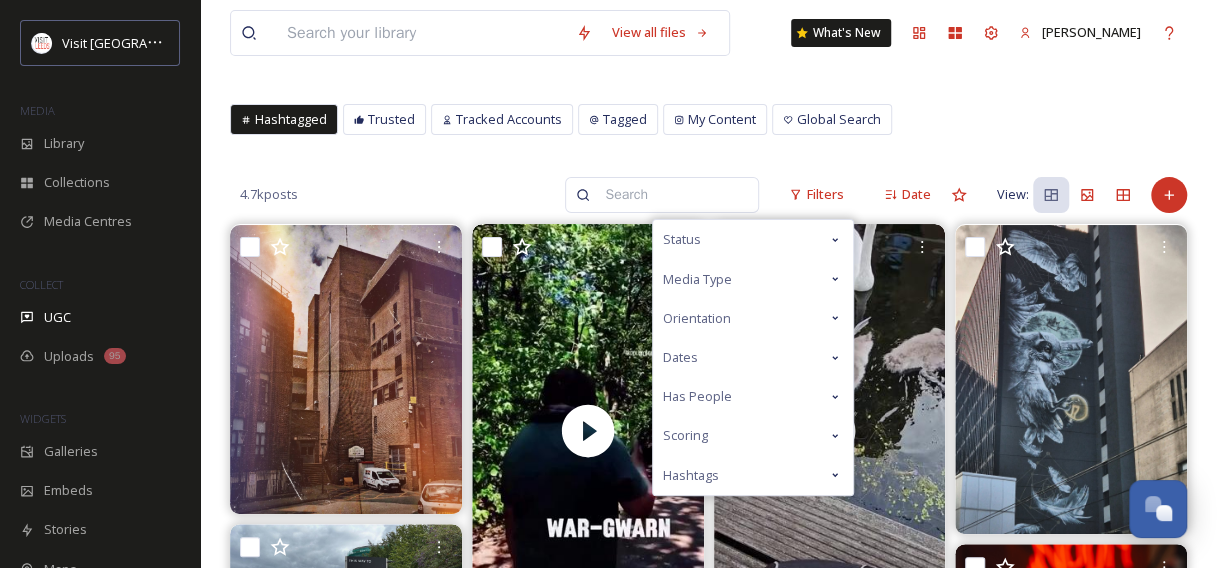 scroll, scrollTop: 100, scrollLeft: 0, axis: vertical 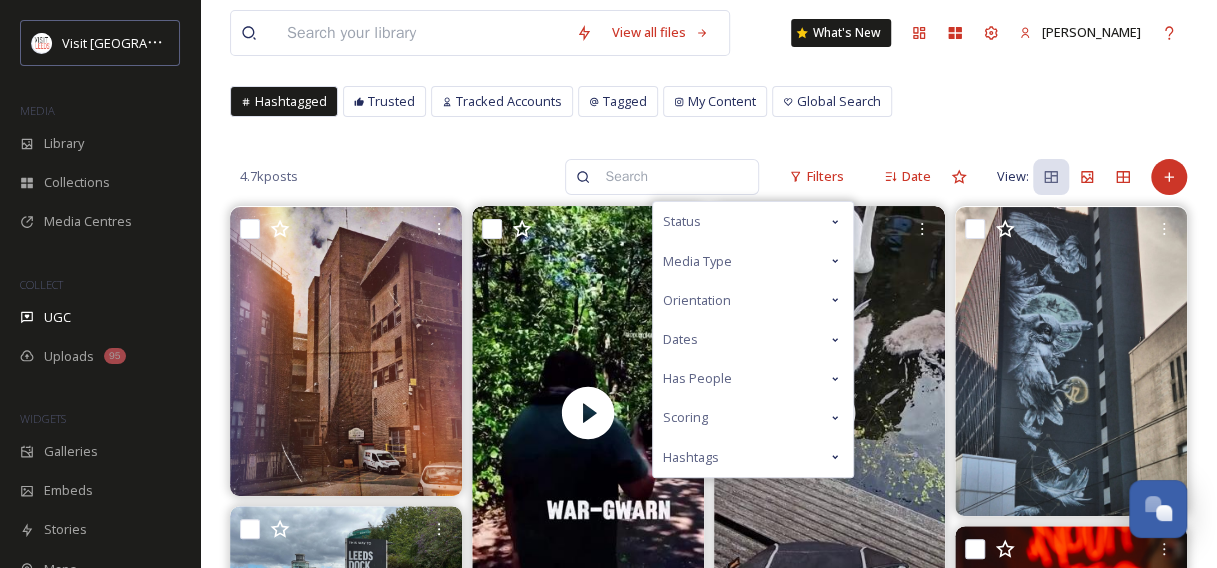 click on "Hashtags" at bounding box center (691, 457) 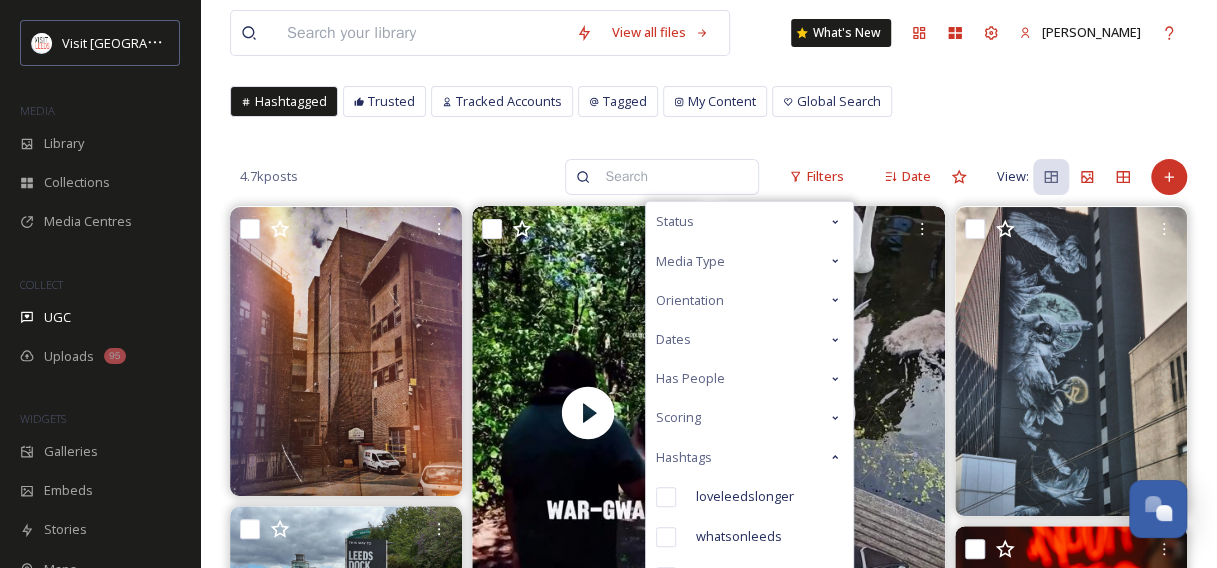 scroll, scrollTop: 400, scrollLeft: 0, axis: vertical 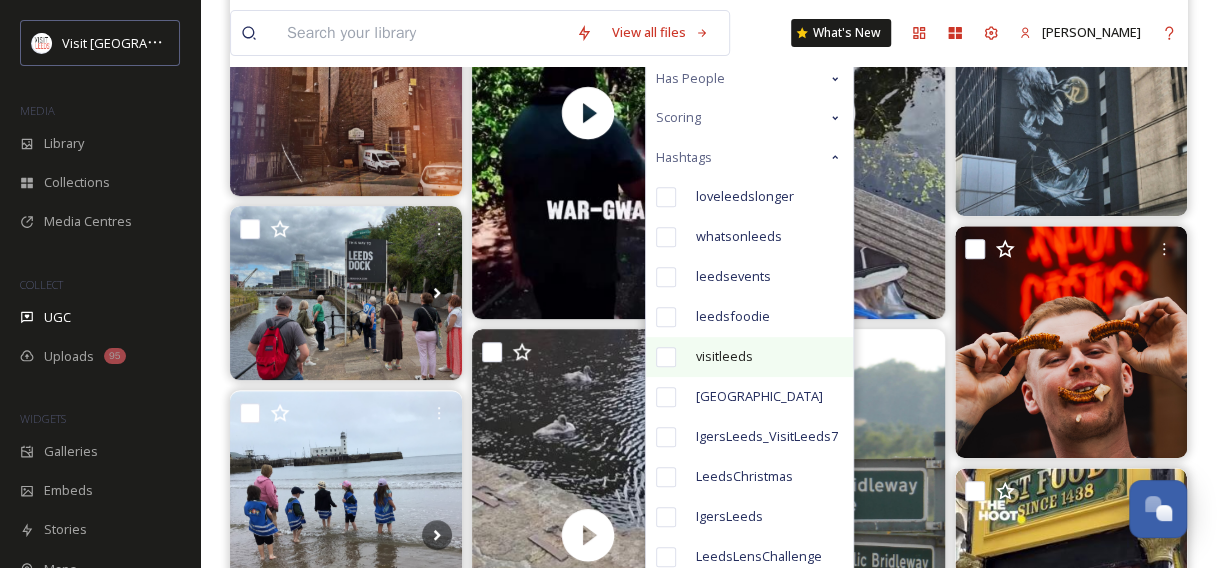 click at bounding box center (666, 357) 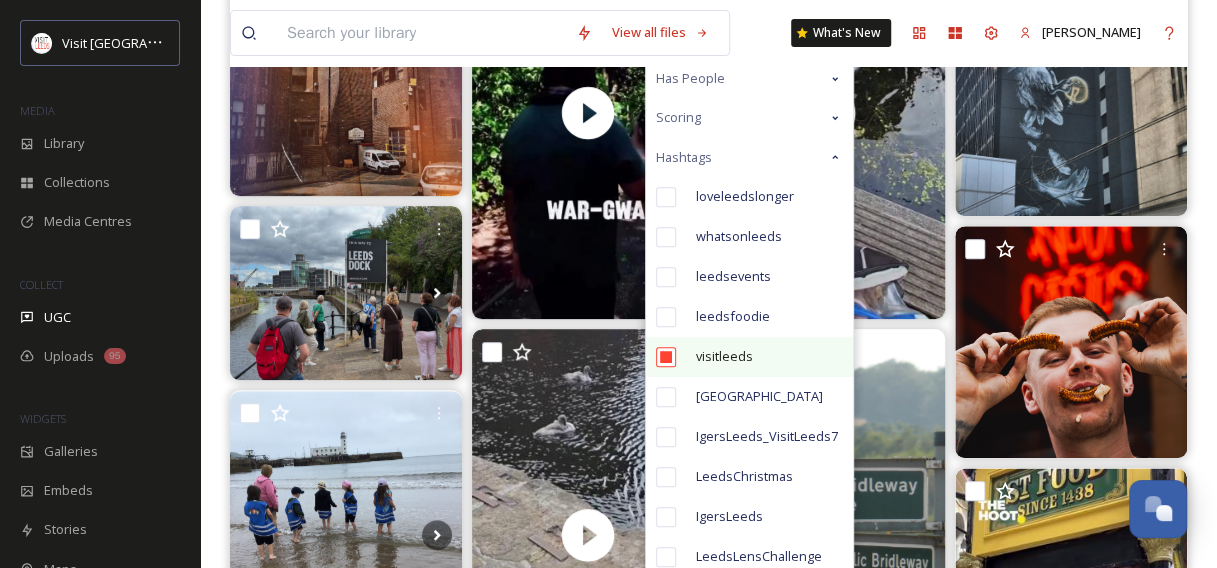 checkbox on "true" 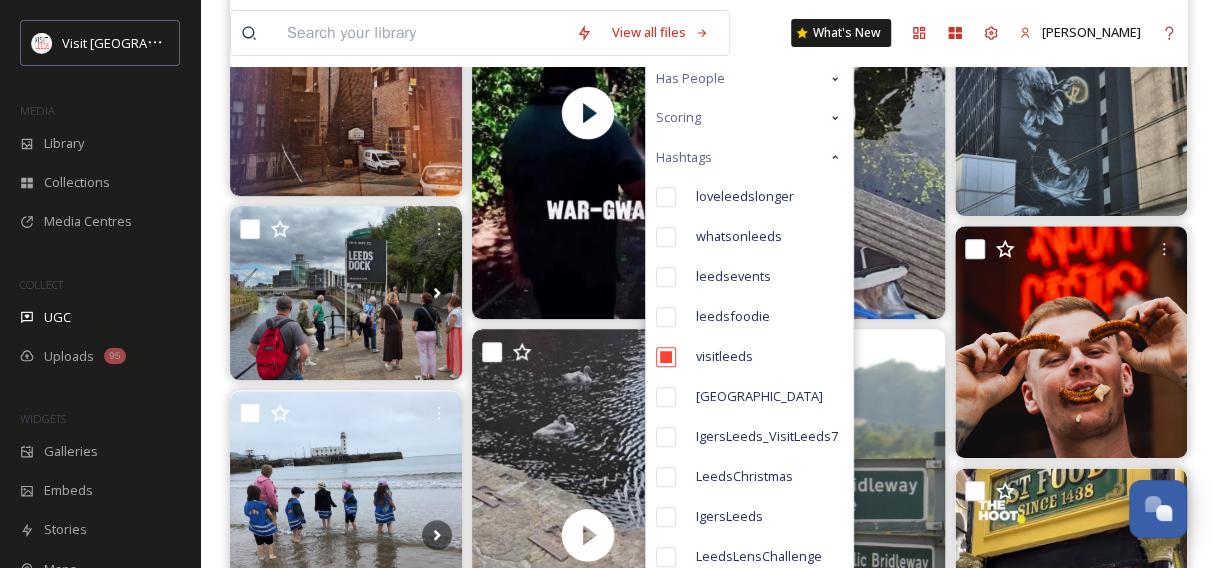 scroll, scrollTop: 0, scrollLeft: 0, axis: both 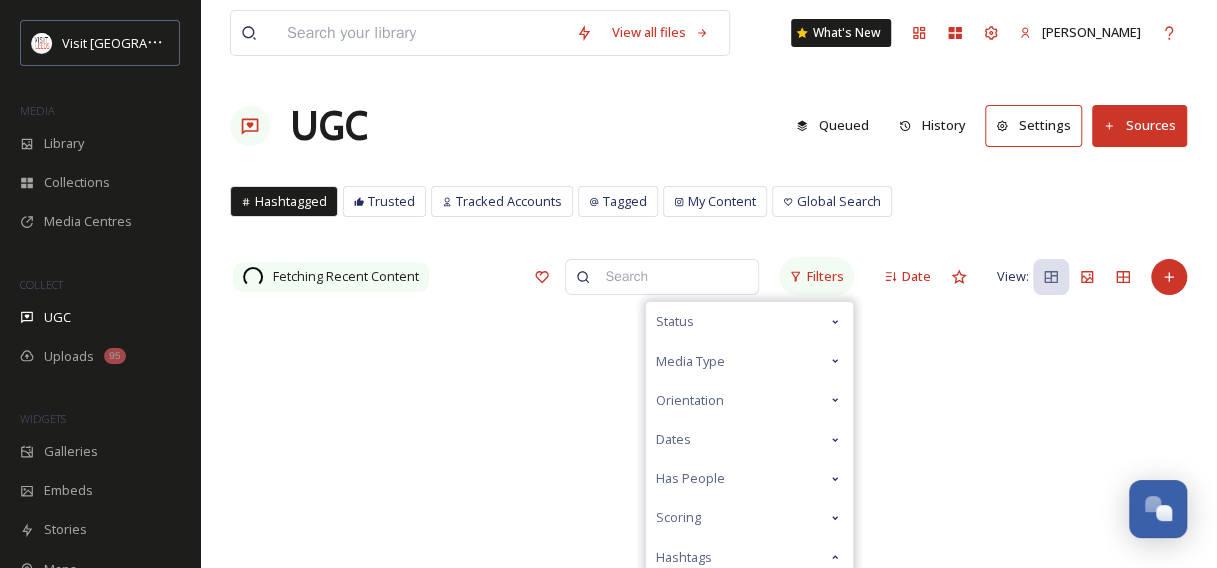 click on "Filters" at bounding box center (825, 276) 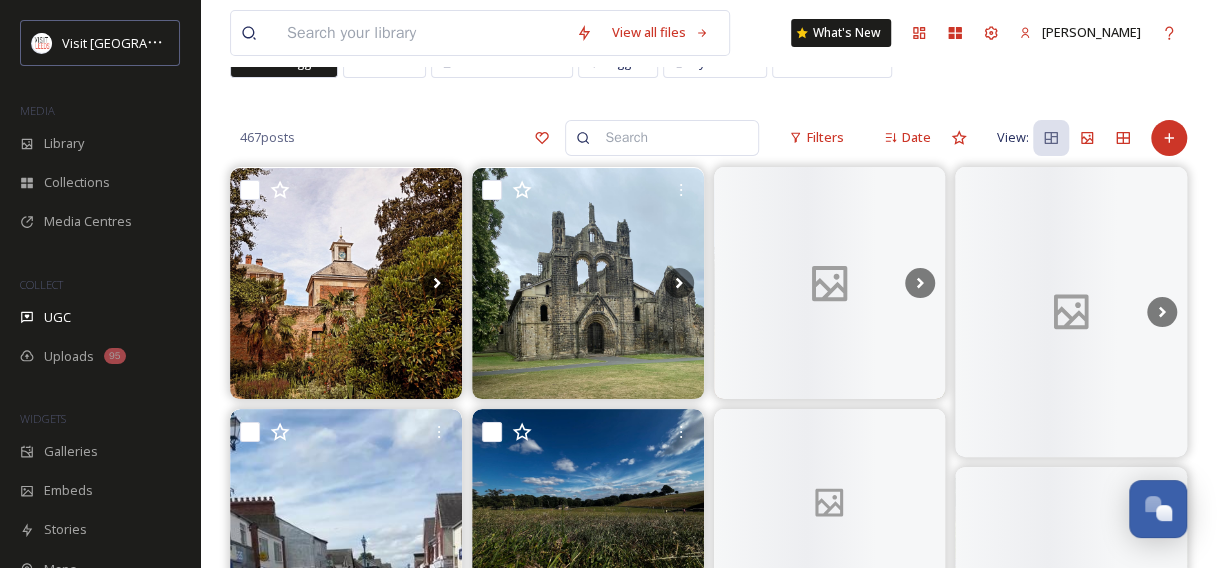 scroll, scrollTop: 200, scrollLeft: 0, axis: vertical 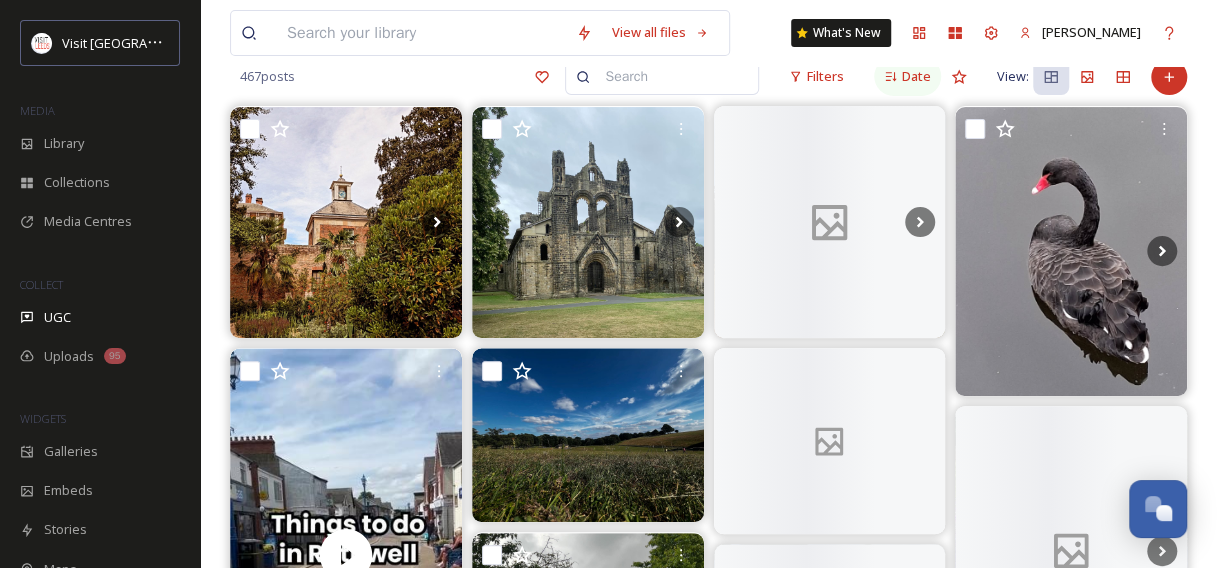click on "Date" at bounding box center (907, 76) 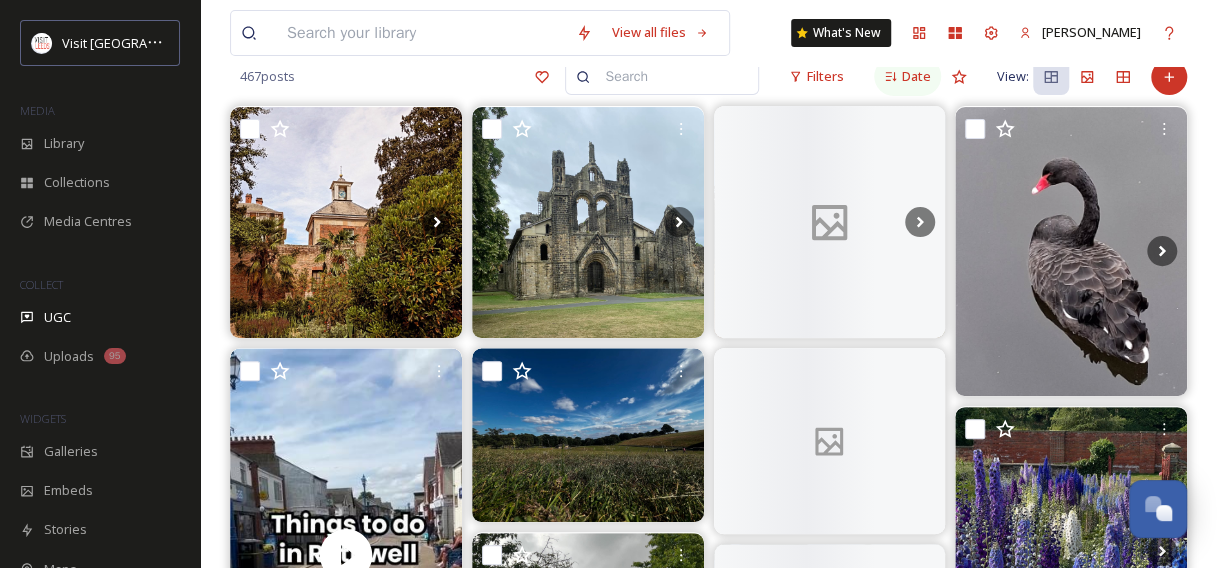 scroll, scrollTop: 0, scrollLeft: 0, axis: both 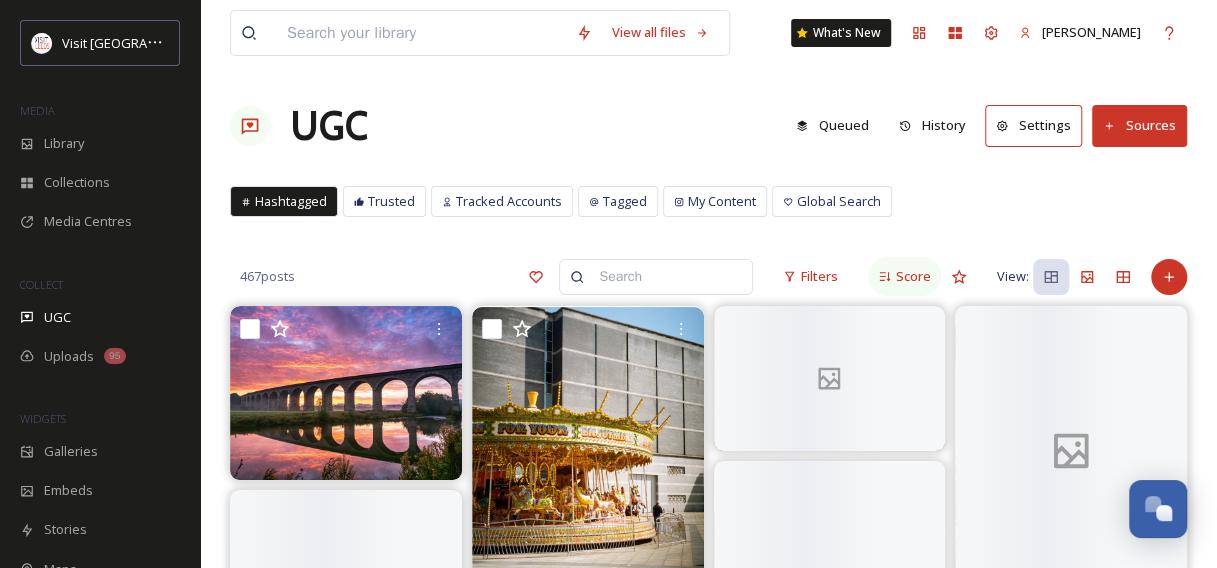click on "Score" at bounding box center (913, 276) 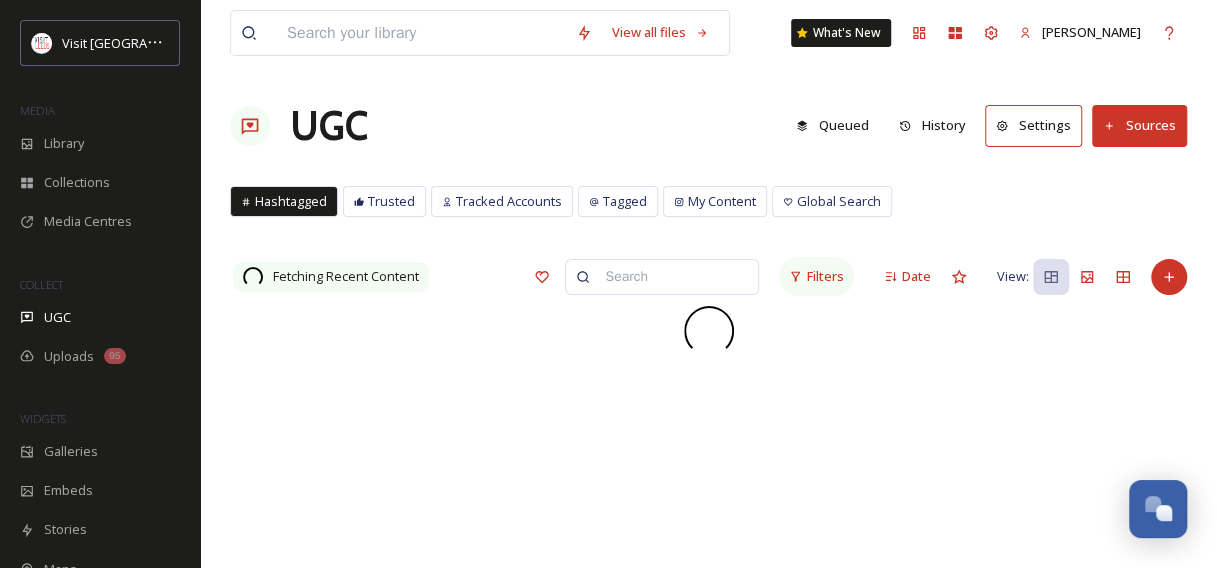 click on "Filters" at bounding box center (825, 276) 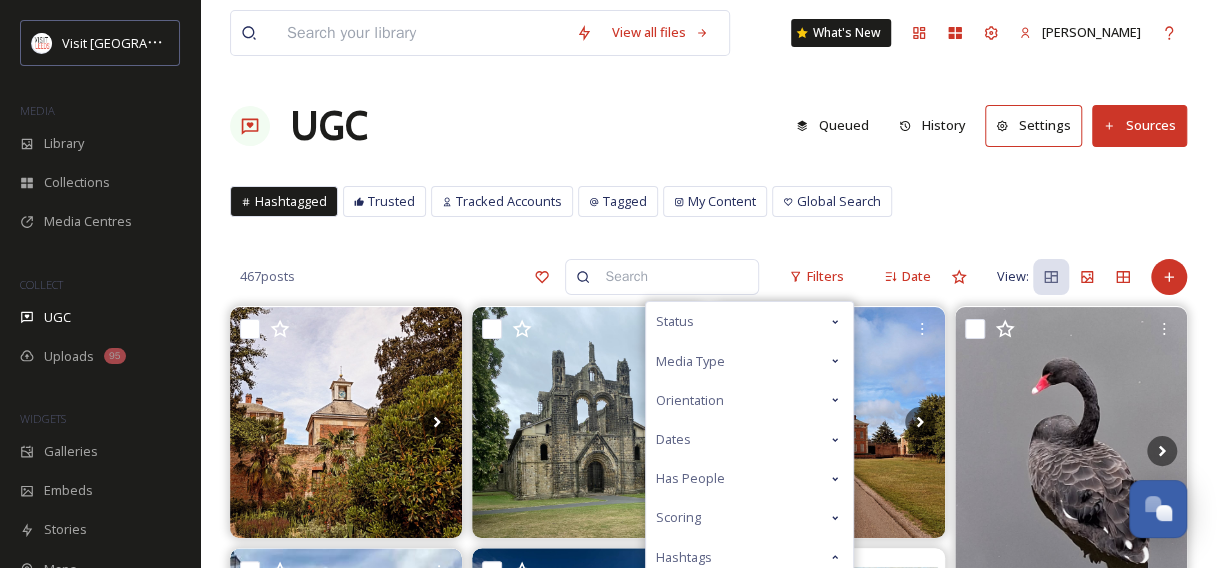 click on "Dates" at bounding box center (749, 439) 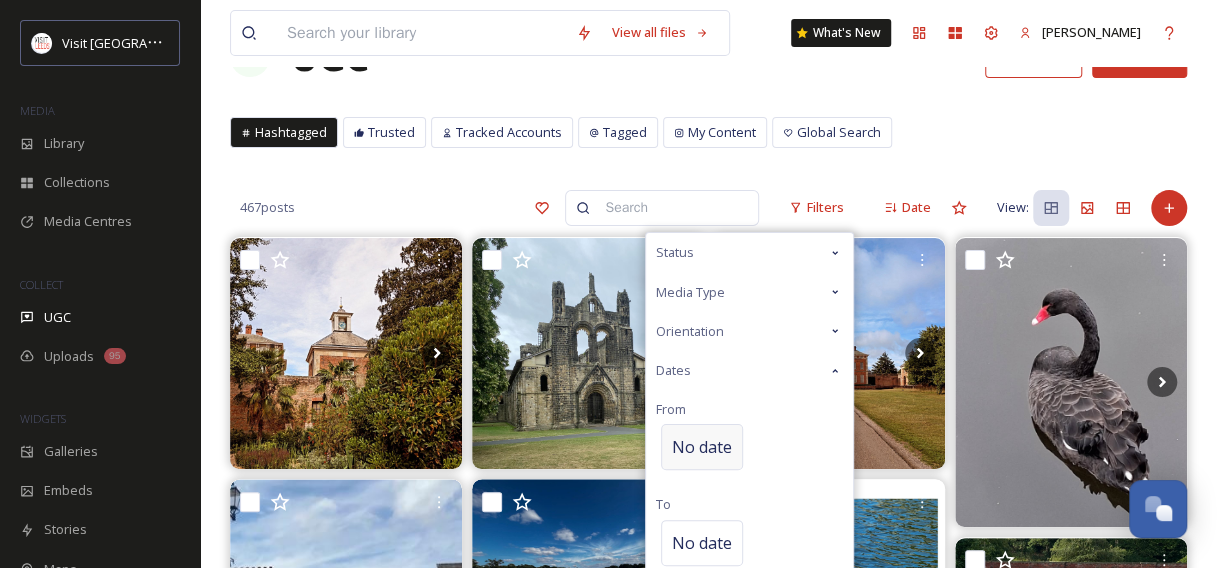 scroll, scrollTop: 100, scrollLeft: 0, axis: vertical 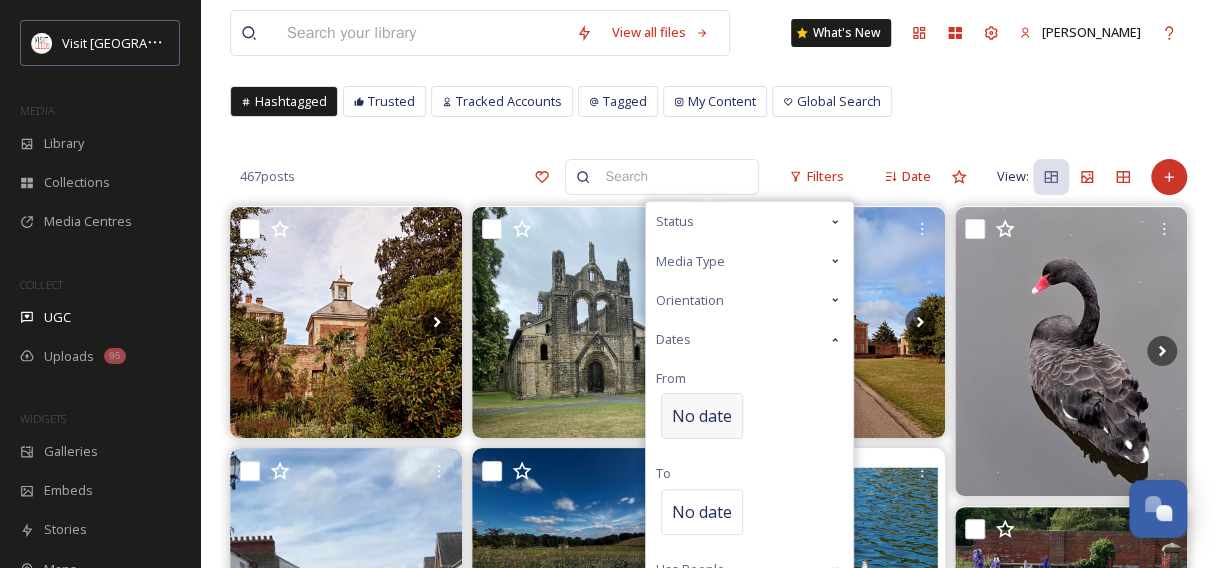 click on "No date" at bounding box center [702, 416] 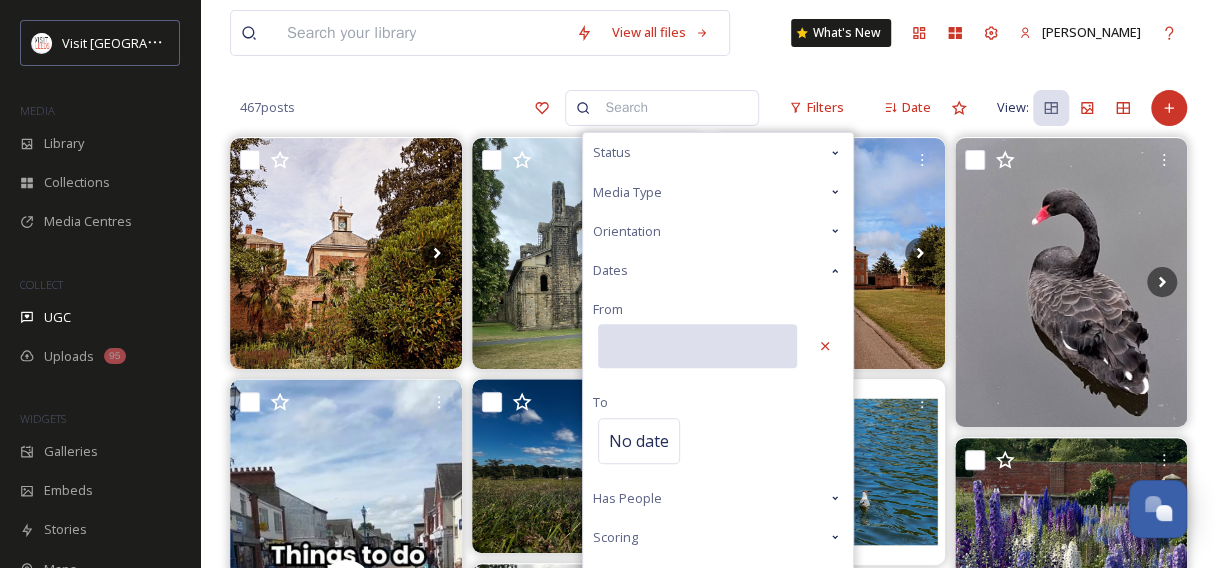 scroll, scrollTop: 200, scrollLeft: 0, axis: vertical 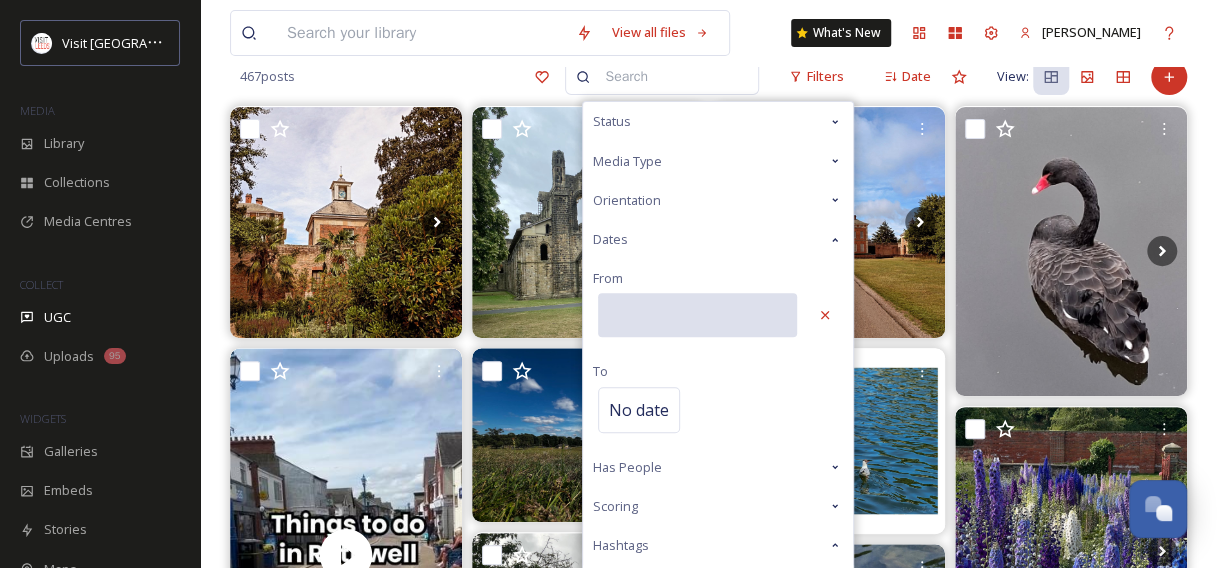 click at bounding box center (697, 315) 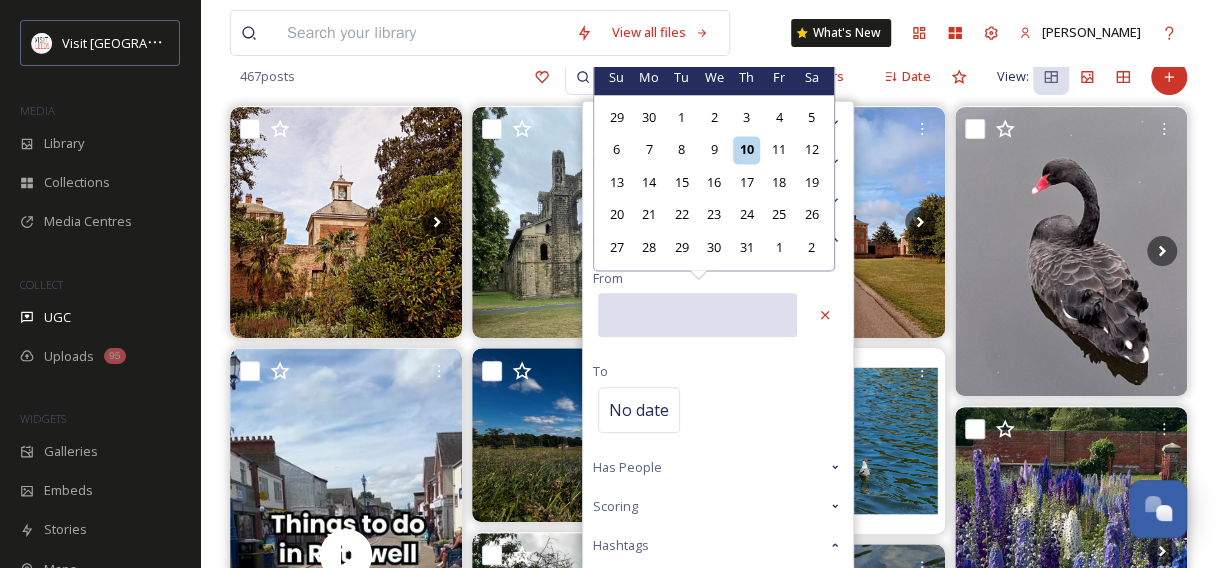 scroll, scrollTop: 100, scrollLeft: 0, axis: vertical 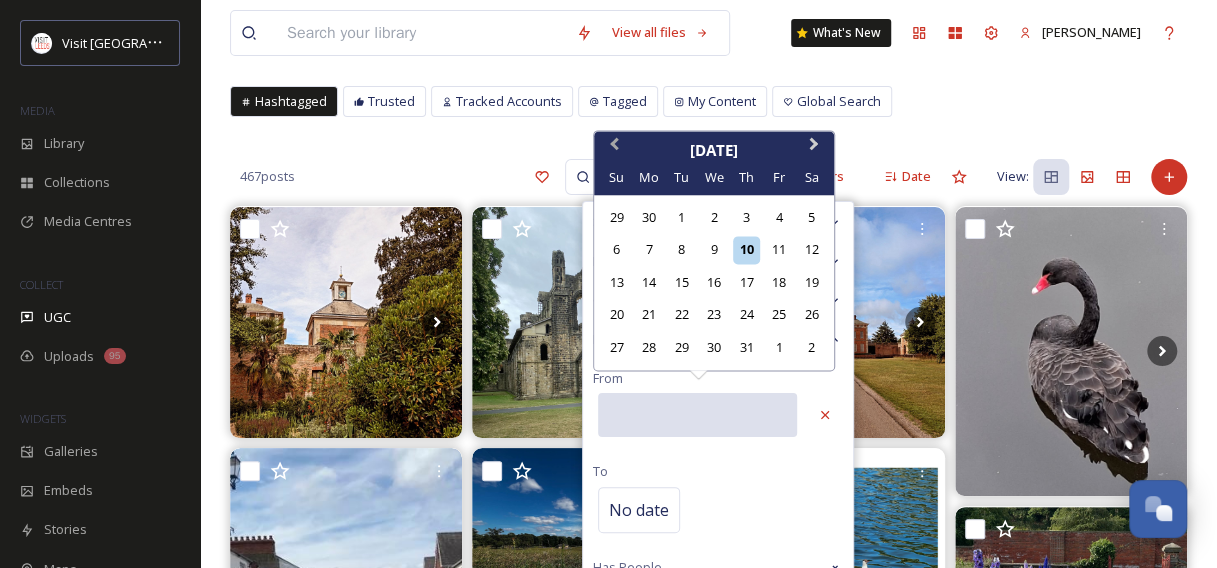 click on "Previous Month" at bounding box center [612, 149] 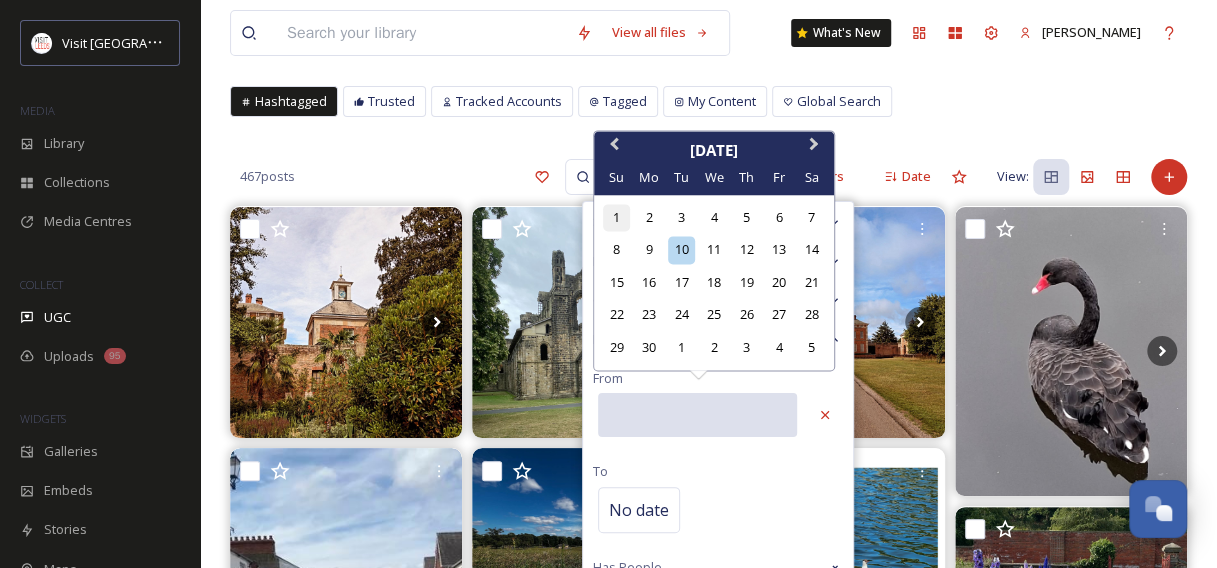 click on "1" at bounding box center [616, 217] 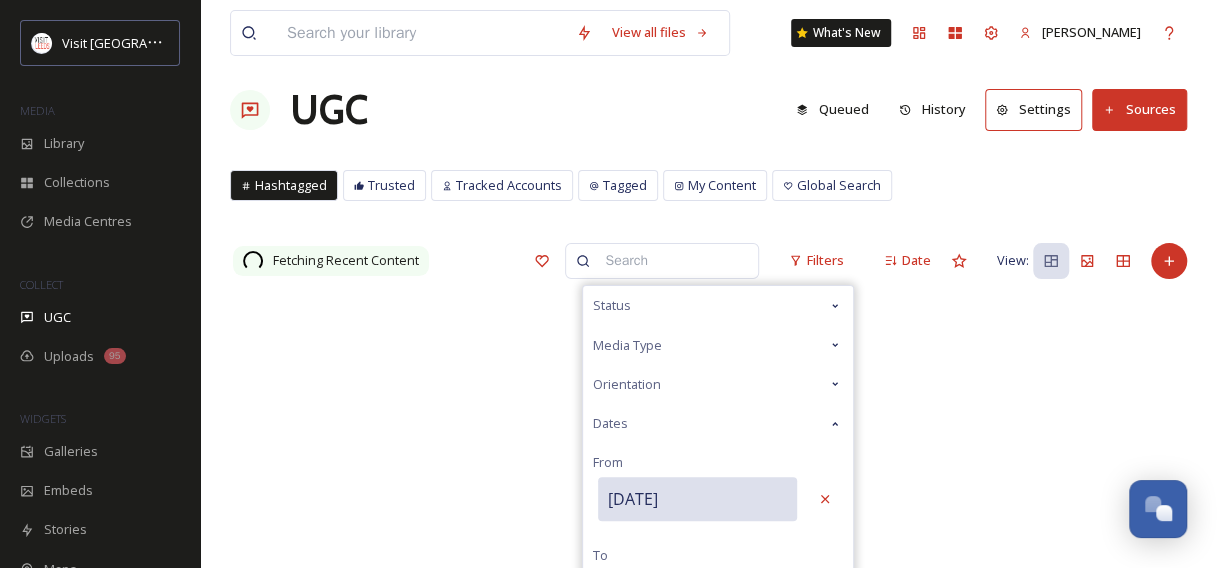 scroll, scrollTop: 200, scrollLeft: 0, axis: vertical 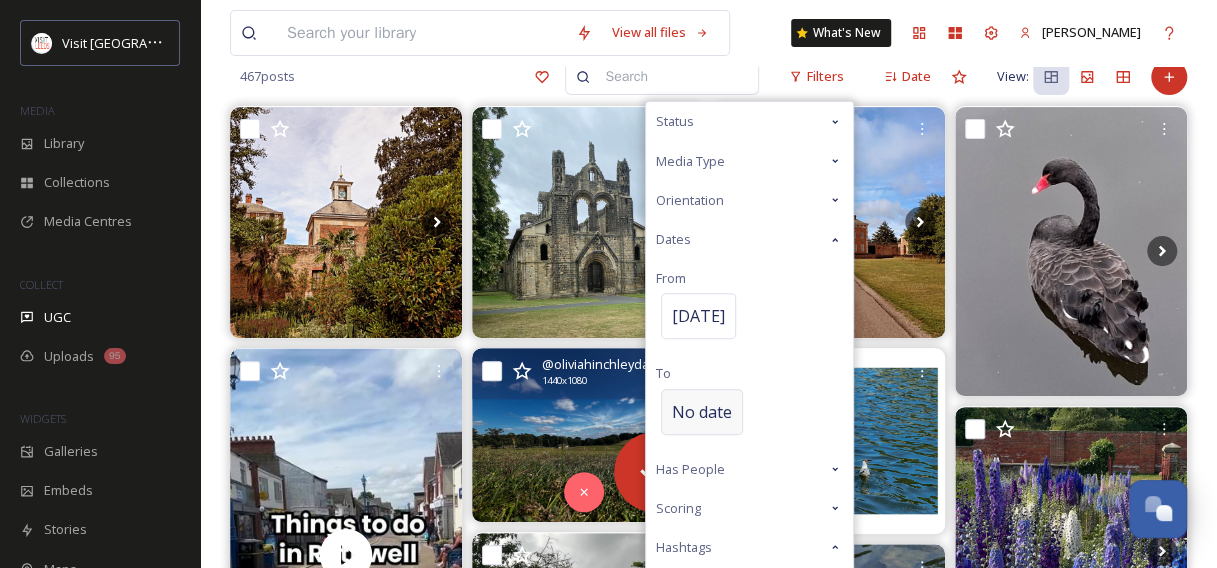 click on "467  posts Filters Status Media Type Orientation Dates From Jun 01 2025 To No date Has People Scoring Hashtags loveleedslonger whatsonleeds leedsevents leedsfoodie visitleeds Leeds IgersLeeds_VisitLeeds7 LeedsChristmas IgersLeeds LeedsLensChallenge #igersleeds_harewood4 Date View: @ oliviahinchleydavies 1440  x  1080" at bounding box center (708, 916) 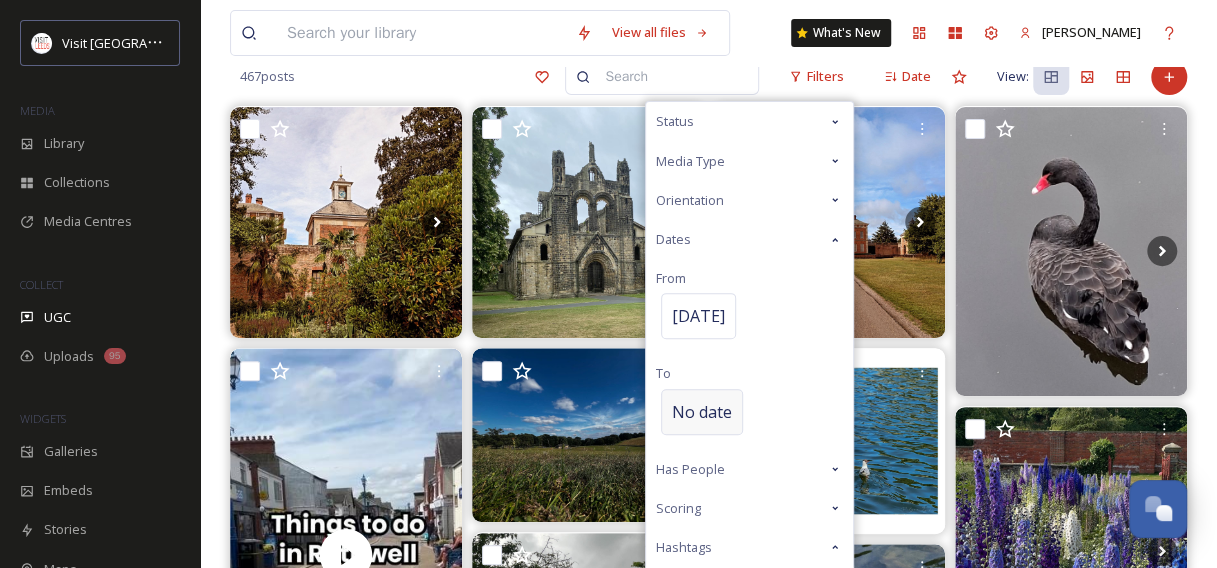 click on "No date" at bounding box center (702, 412) 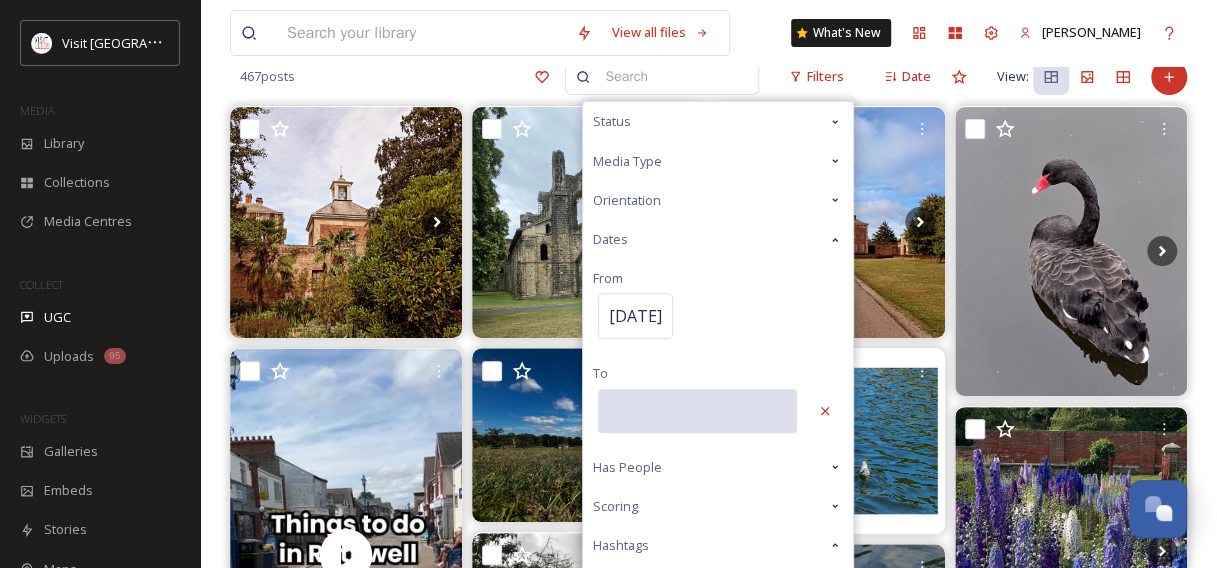 click at bounding box center [697, 411] 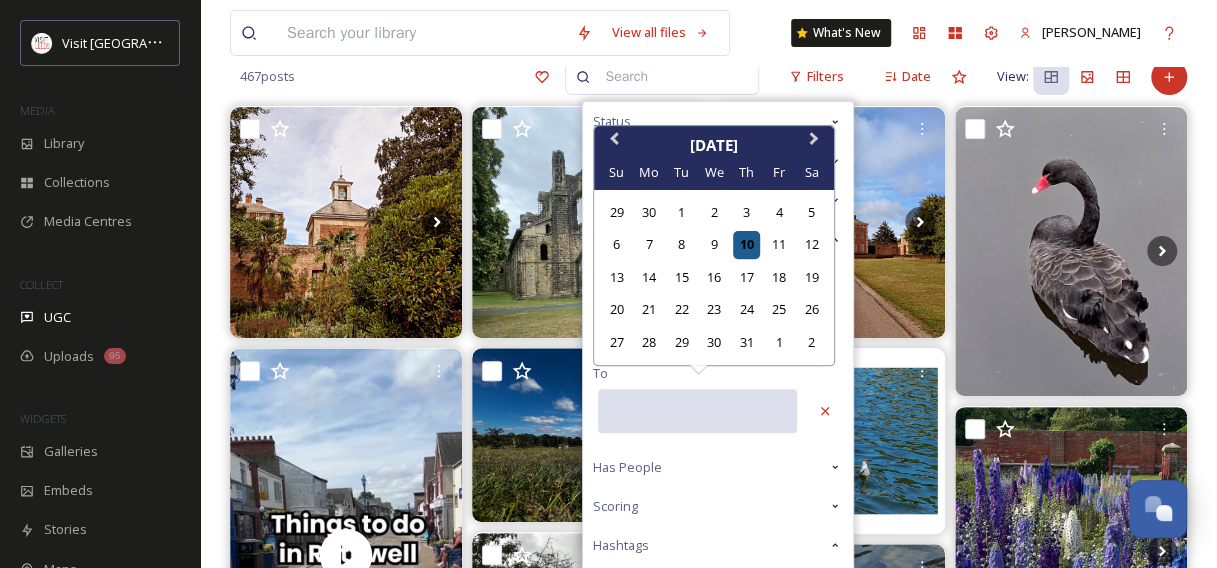 click on "10" at bounding box center [746, 244] 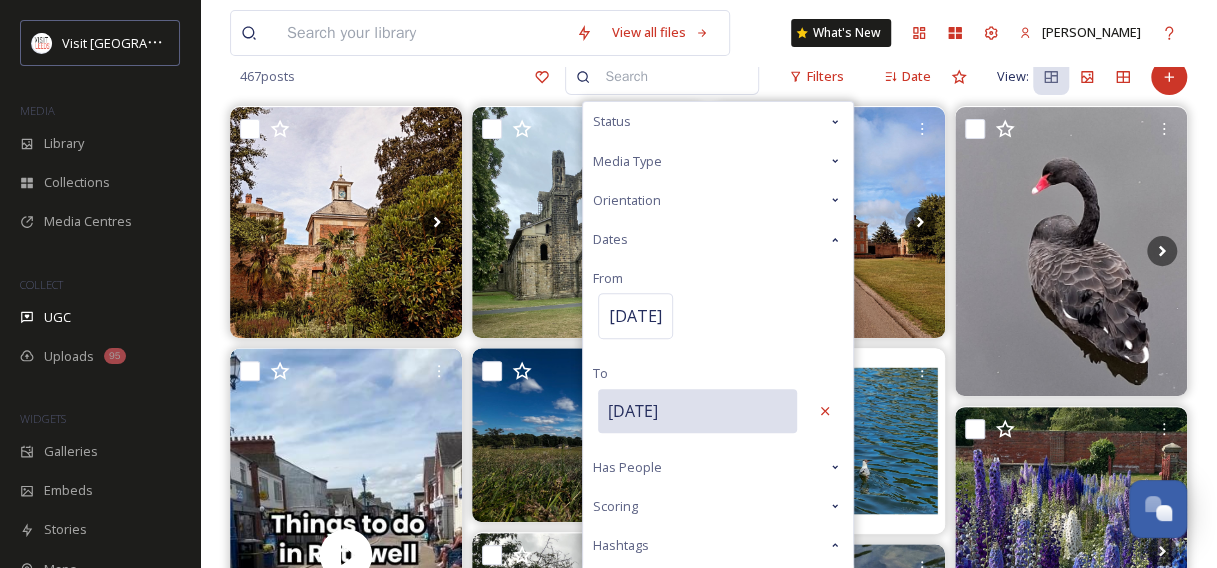 scroll, scrollTop: 0, scrollLeft: 0, axis: both 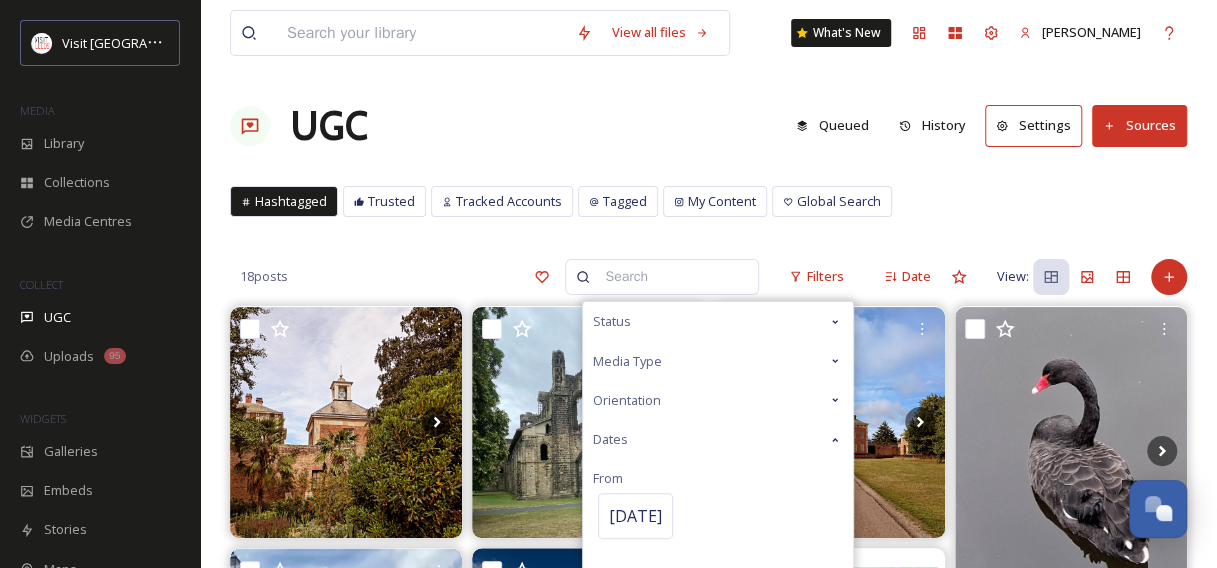 click on "View all files What's New Alexandria Horsley UGC Queued History Settings Sources Hashtagged Trusted Tracked Accounts Tagged My Content Global Search 18  posts Filters Status Media Type Orientation Dates From Jun 01 2025 To Selected date: Thursday, July 10th, 2025 07/10/2025 Has People Scoring Hashtags loveleedslonger whatsonleeds leedsevents leedsfoodie visitleeds Leeds IgersLeeds_VisitLeeds7 LeedsChristmas IgersLeeds LeedsLensChallenge #igersleeds_harewood4 Date View: You've reached the end" at bounding box center (708, 945) 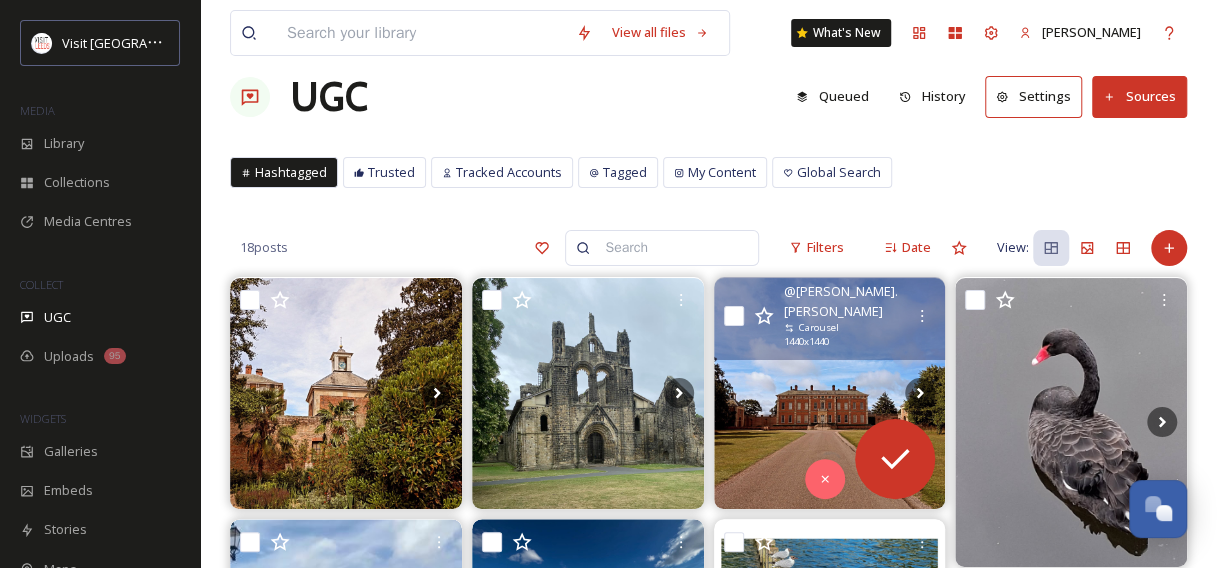 scroll, scrollTop: 22, scrollLeft: 0, axis: vertical 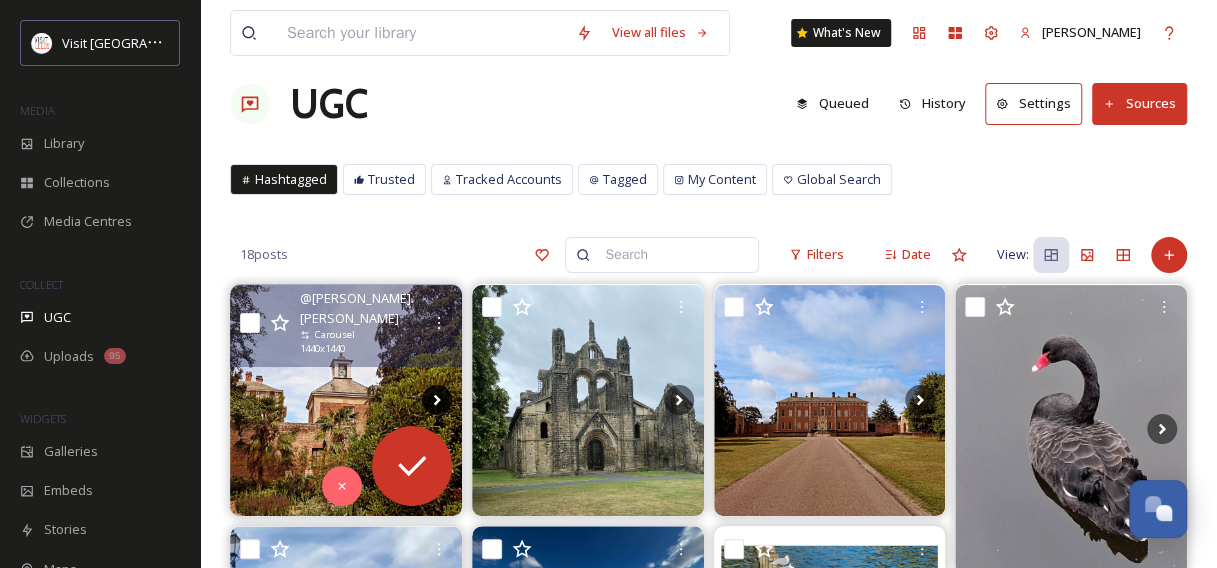 click 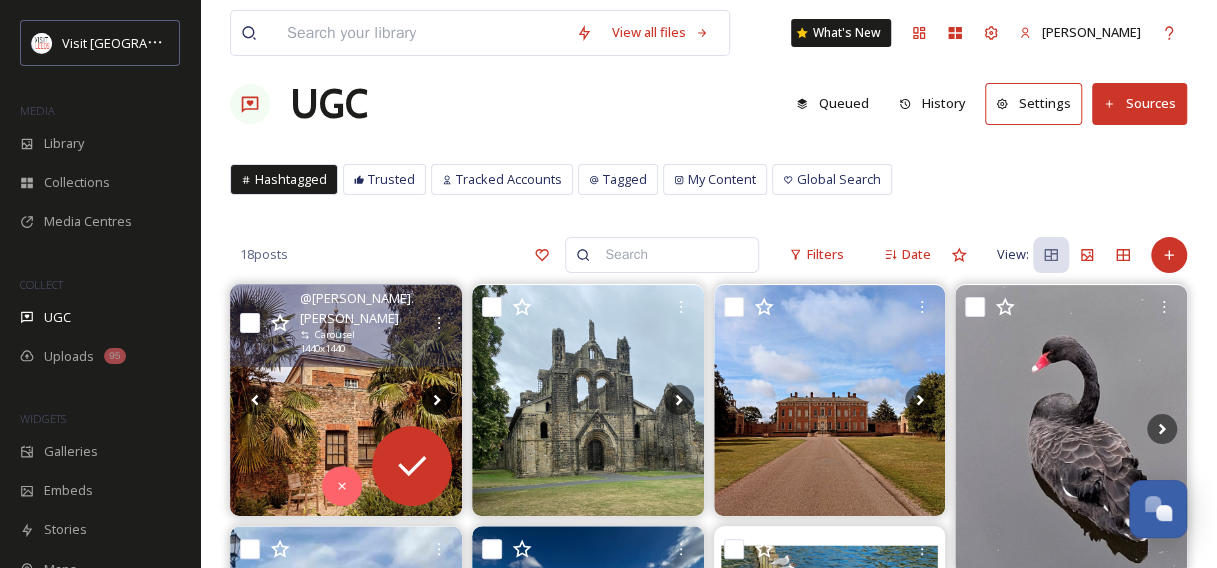 click 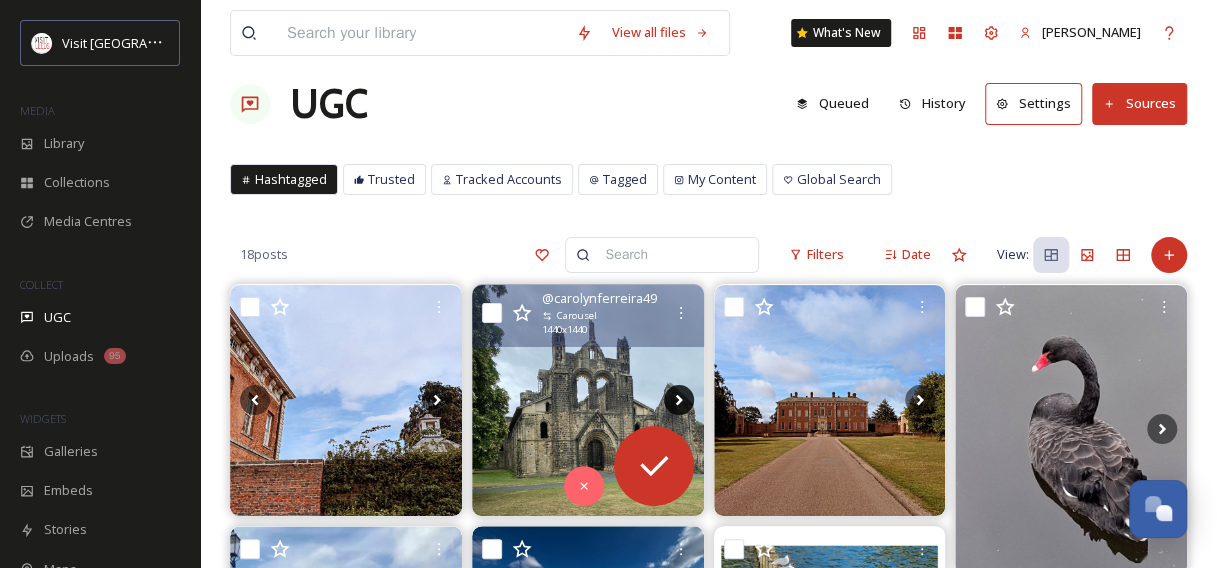 click 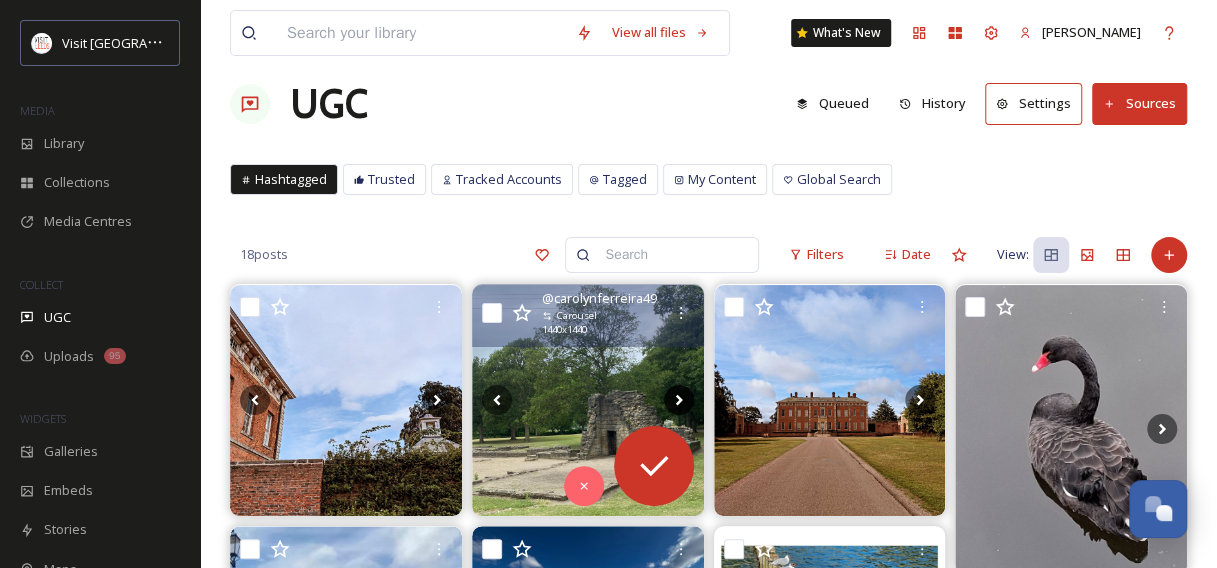 click 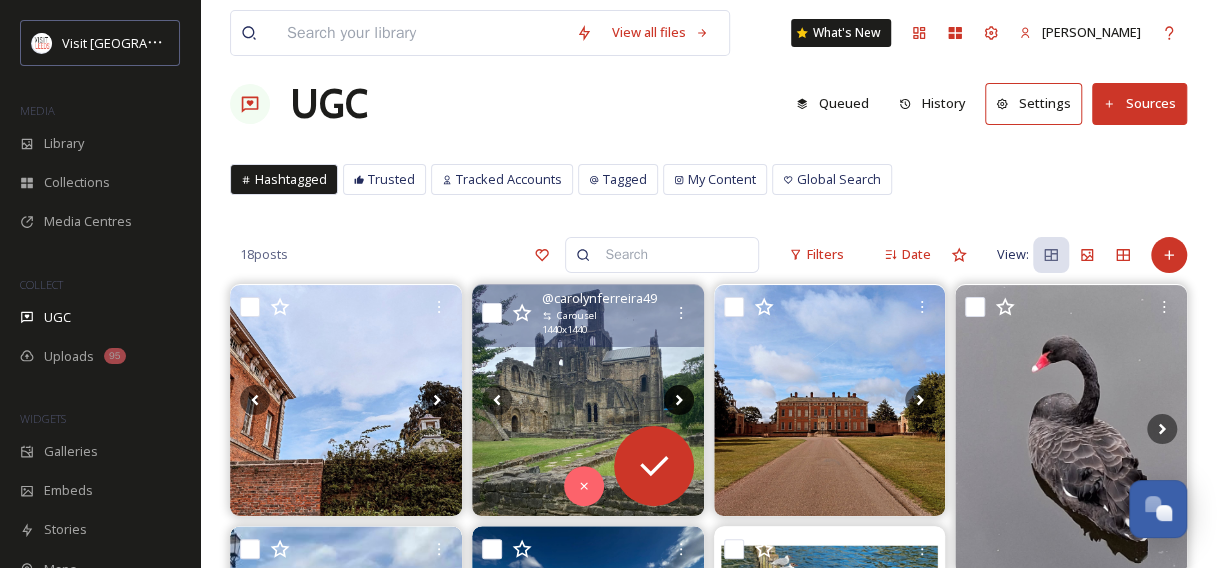 click 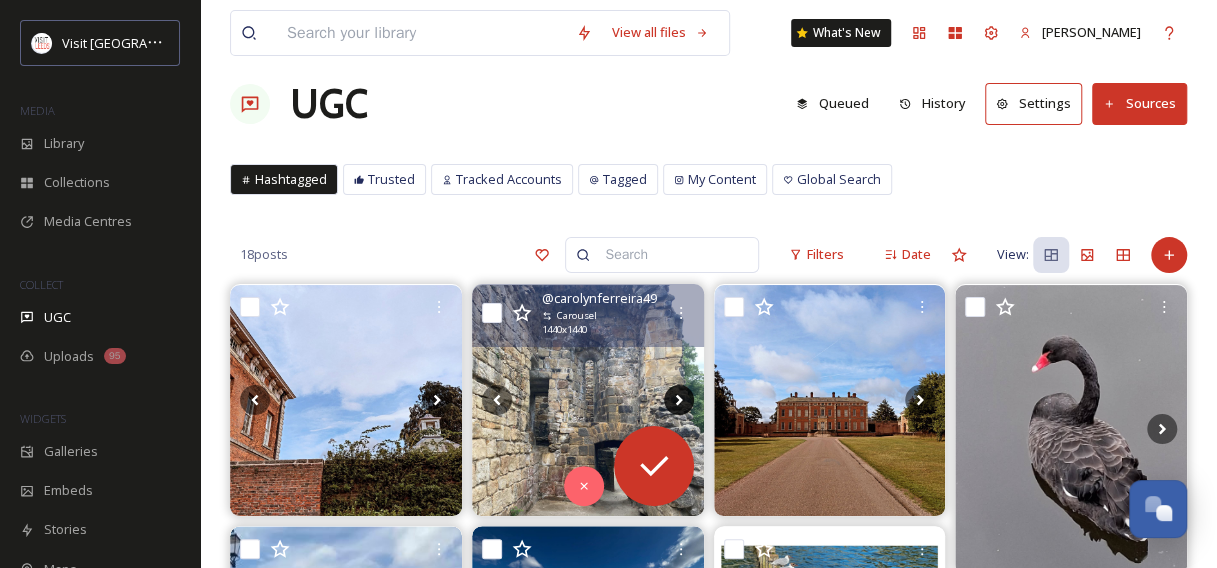 click 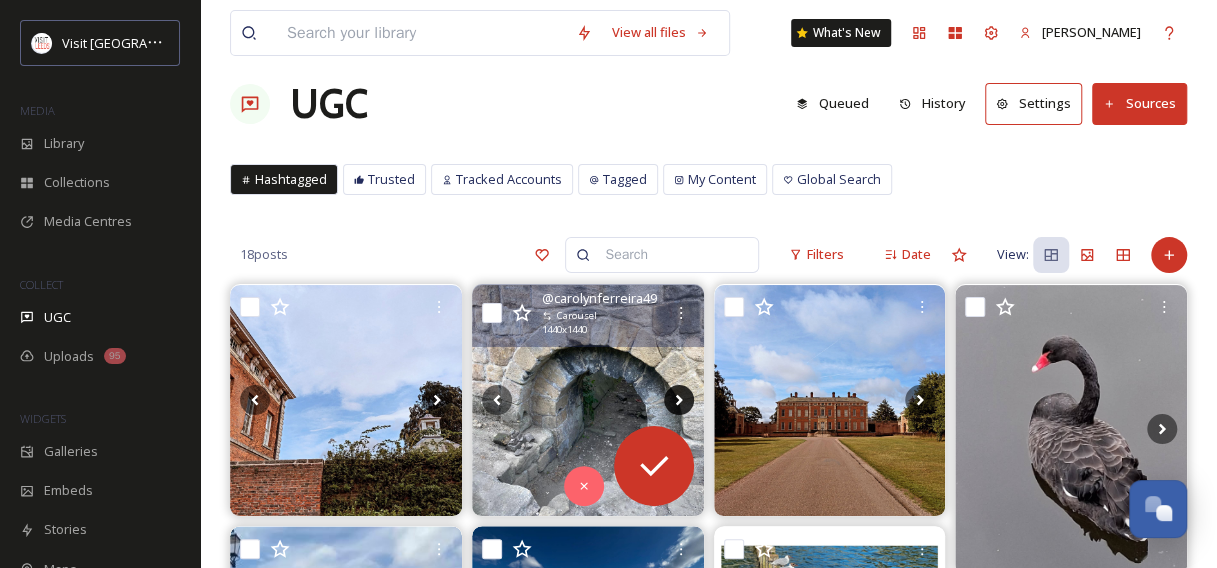 click 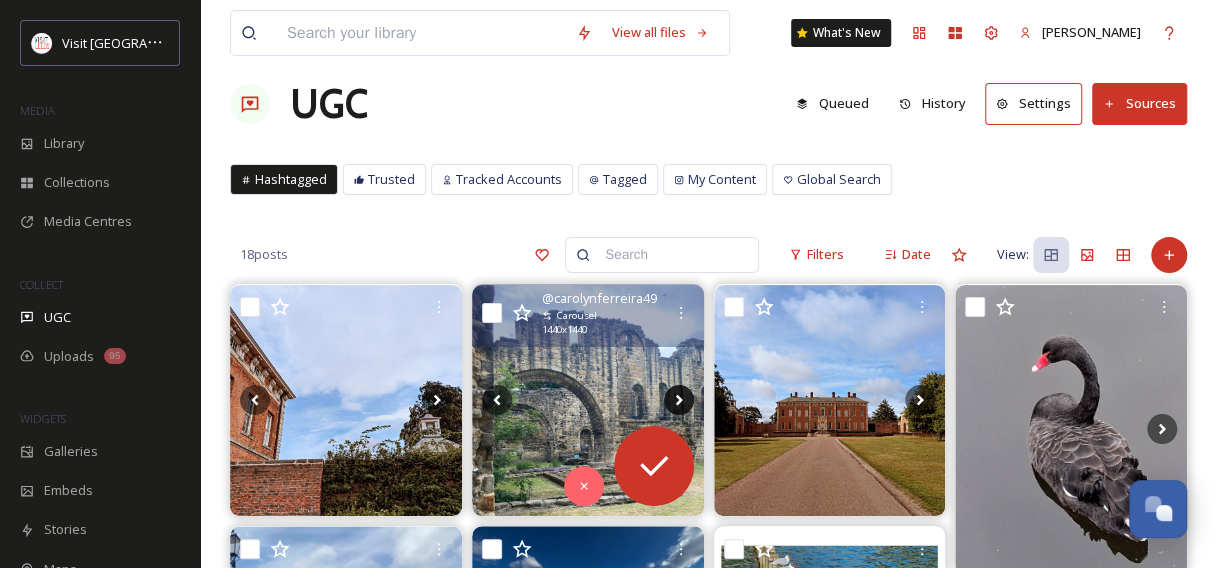 click 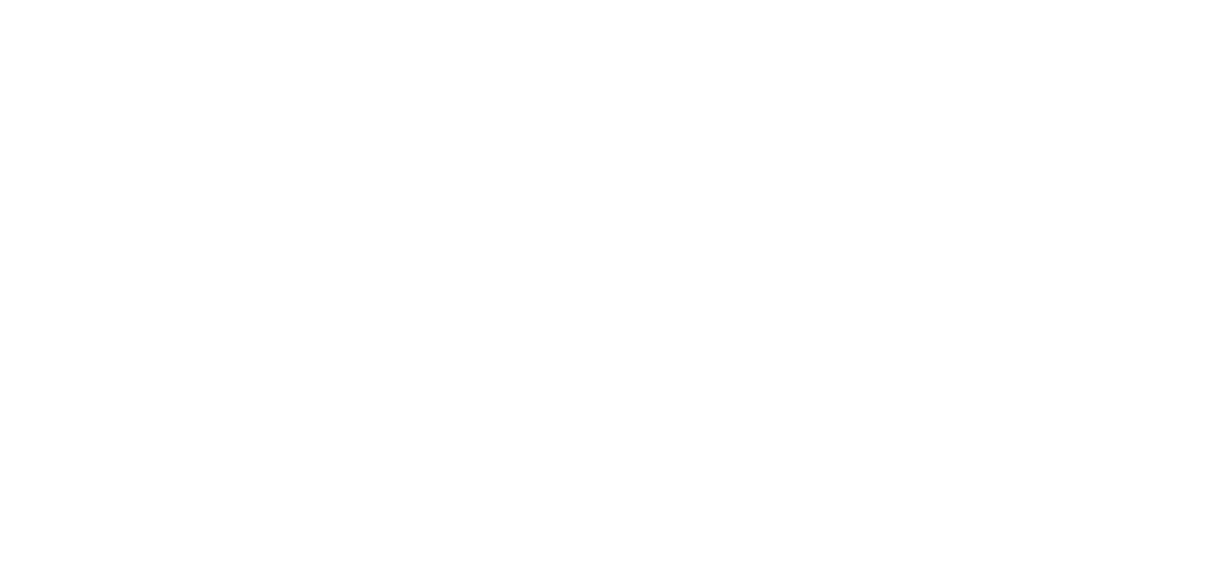 scroll, scrollTop: 0, scrollLeft: 0, axis: both 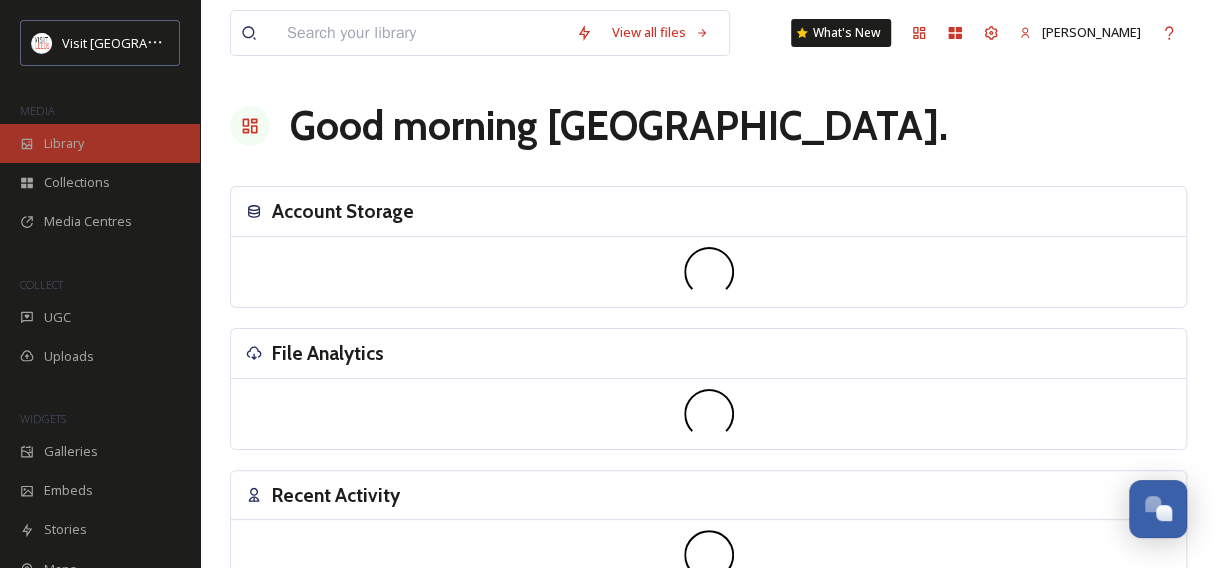 click on "Library" at bounding box center (100, 143) 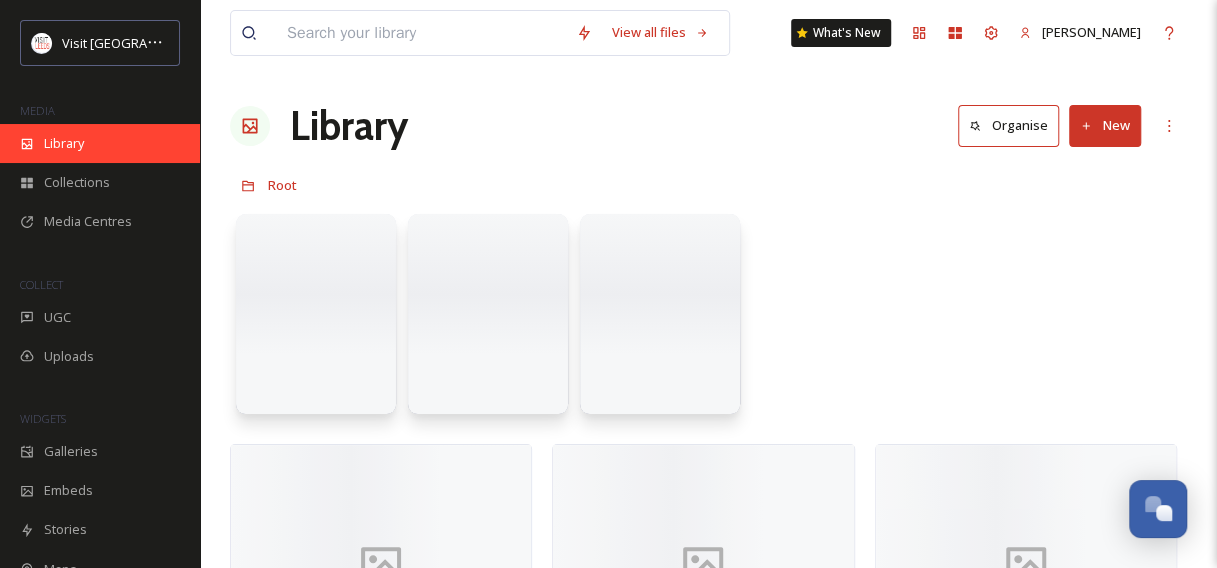 click on "Library" at bounding box center (100, 143) 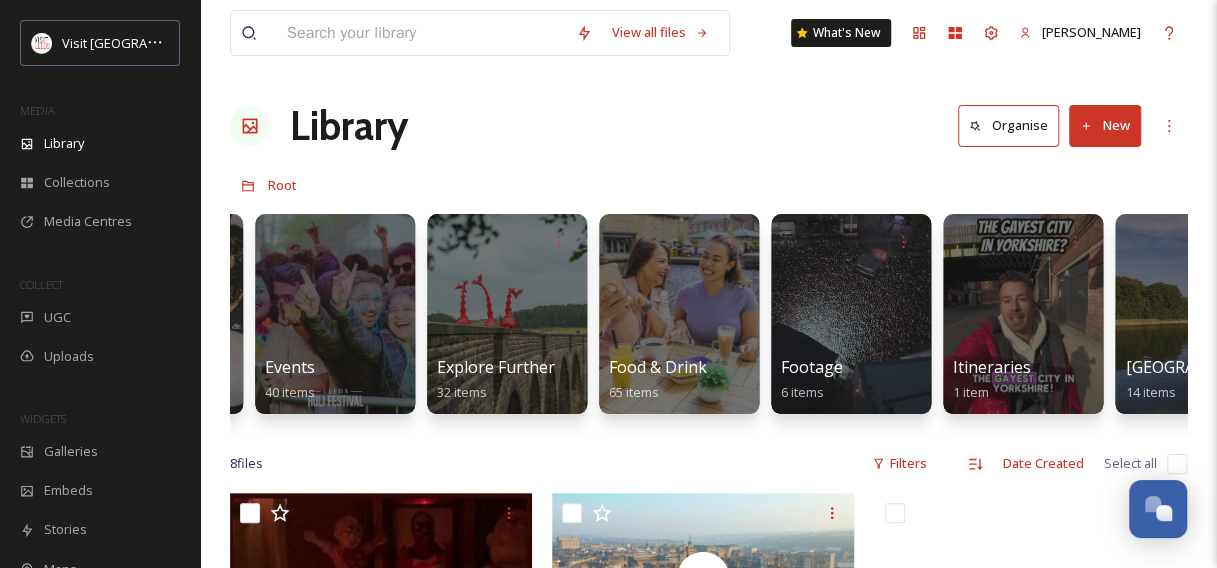 scroll, scrollTop: 0, scrollLeft: 582, axis: horizontal 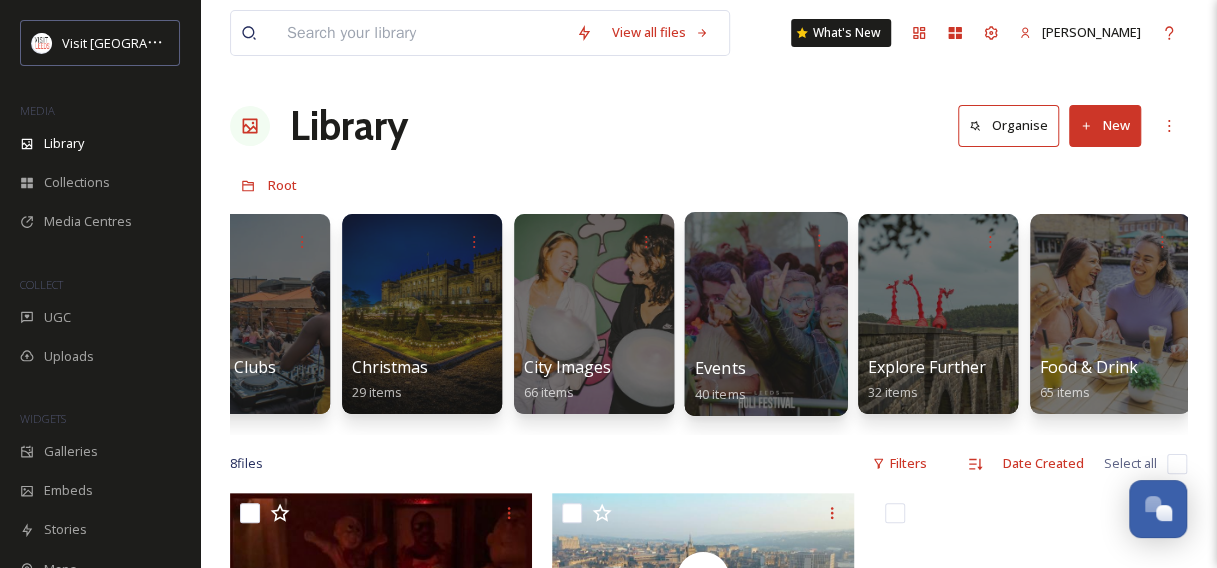 click at bounding box center [765, 314] 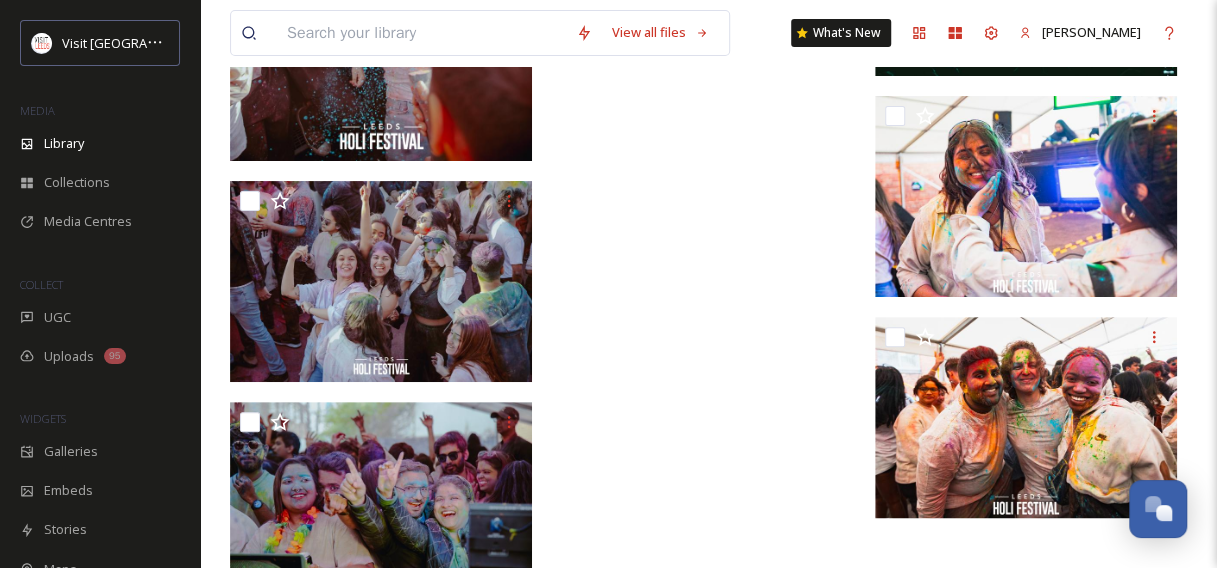 scroll, scrollTop: 3869, scrollLeft: 0, axis: vertical 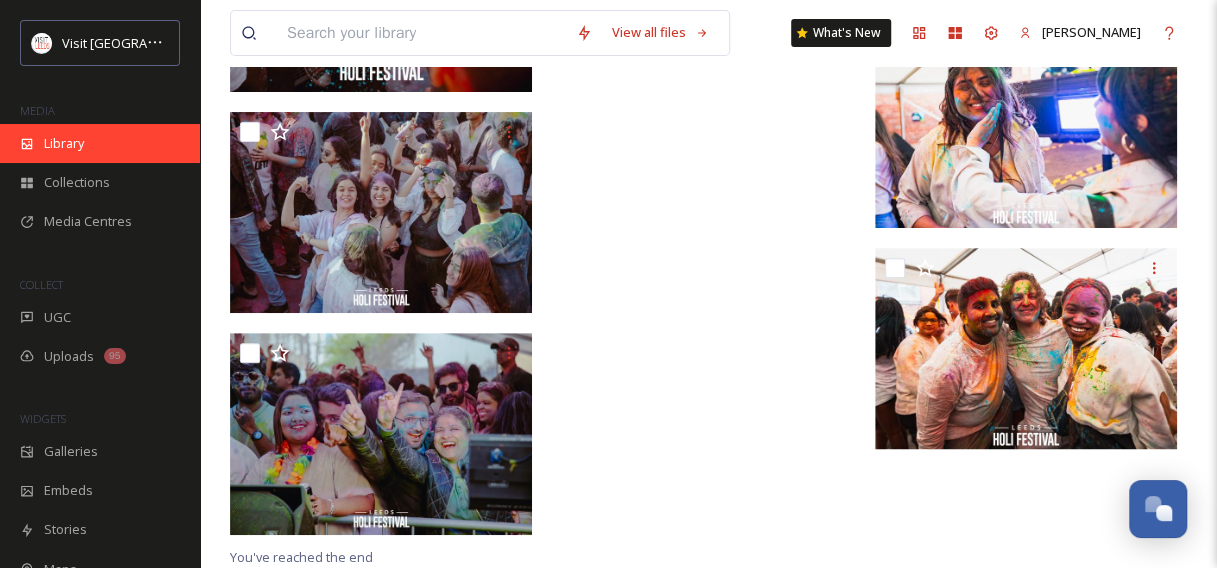 click on "Library" at bounding box center [100, 143] 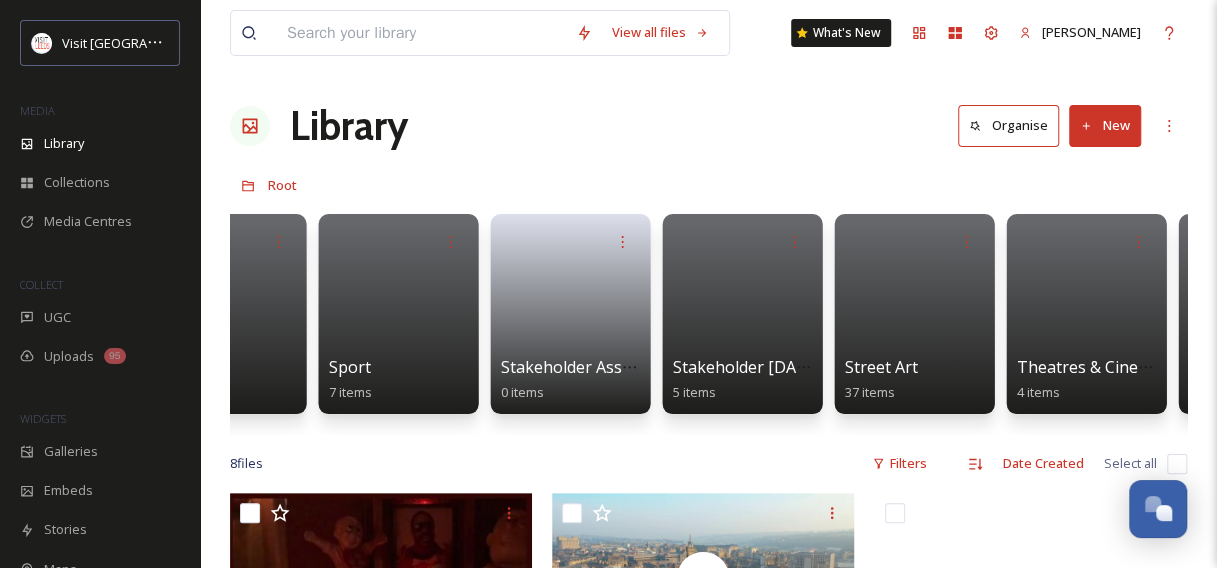 scroll, scrollTop: 0, scrollLeft: 2311, axis: horizontal 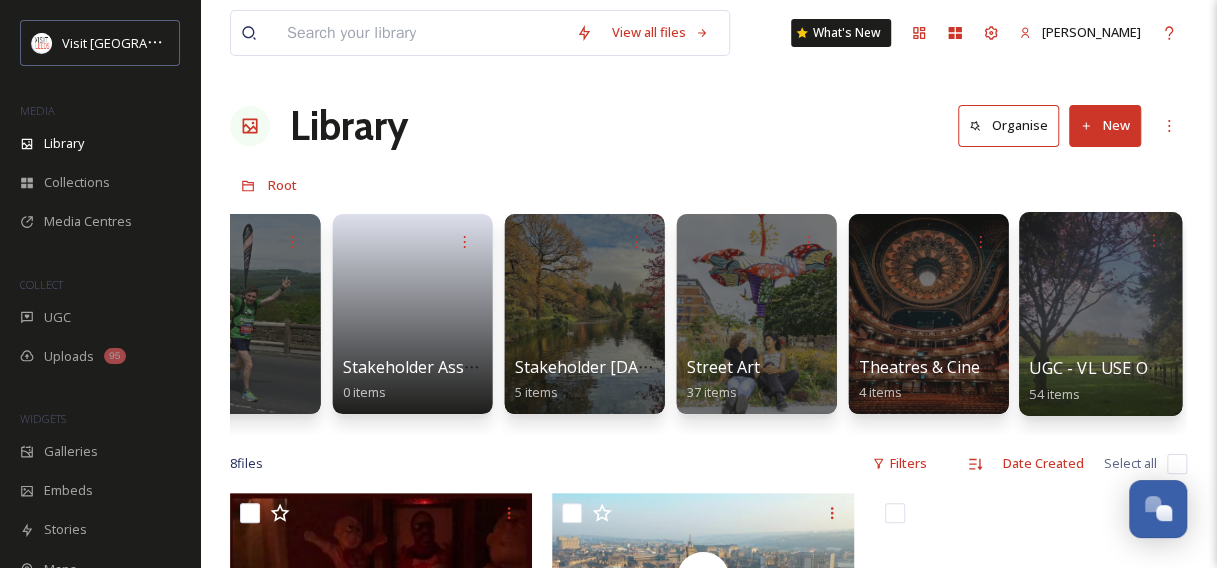 click at bounding box center (1100, 314) 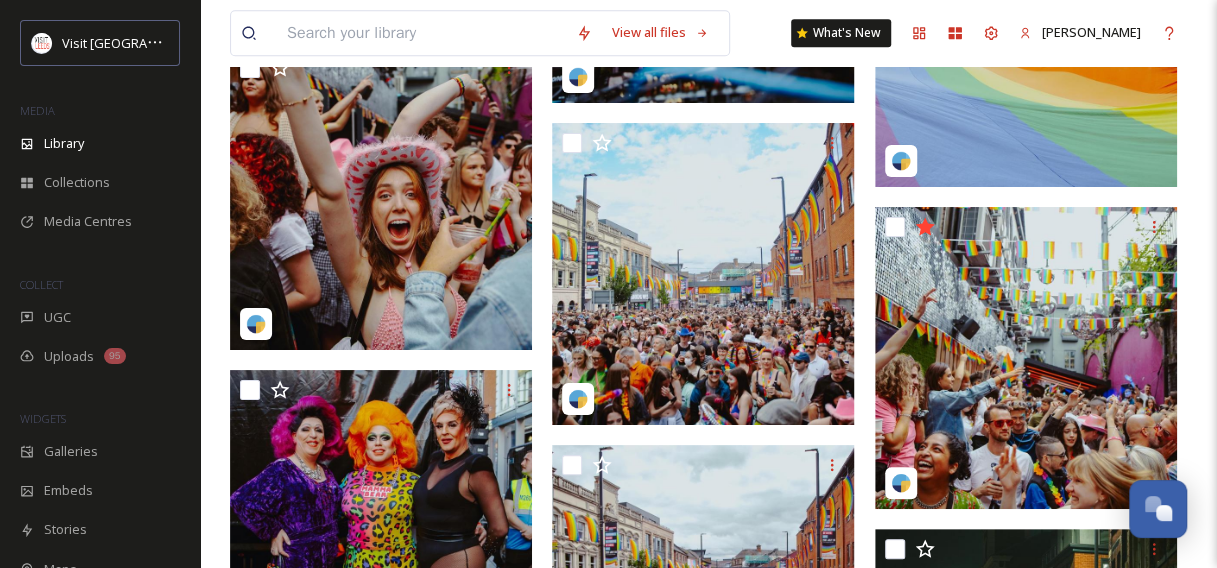 scroll, scrollTop: 4400, scrollLeft: 0, axis: vertical 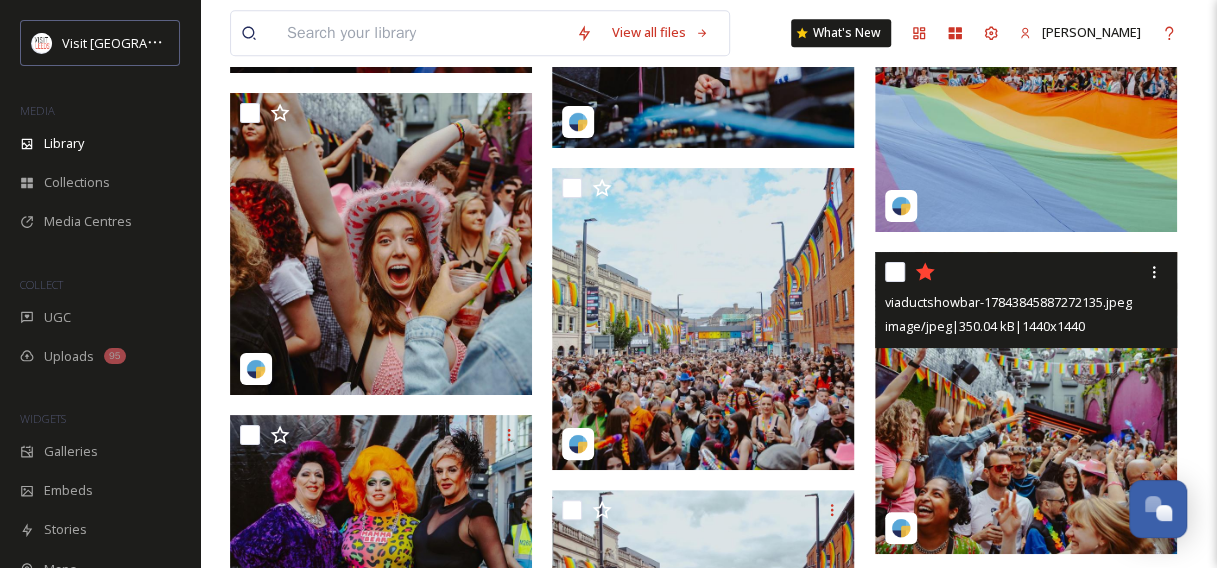 click at bounding box center (1026, 403) 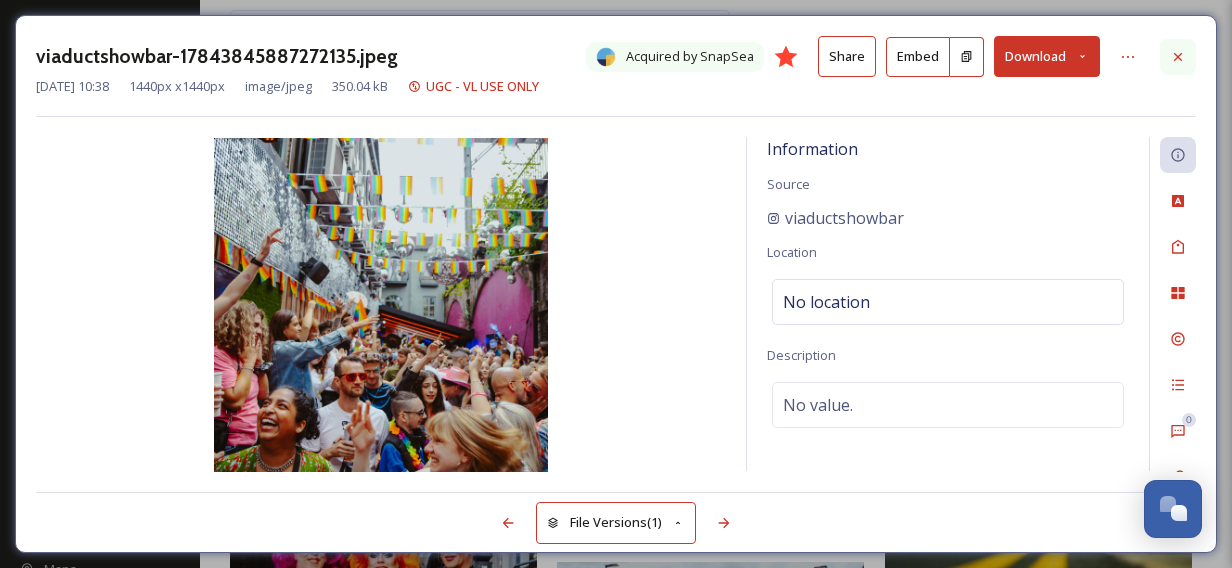 click at bounding box center [1178, 57] 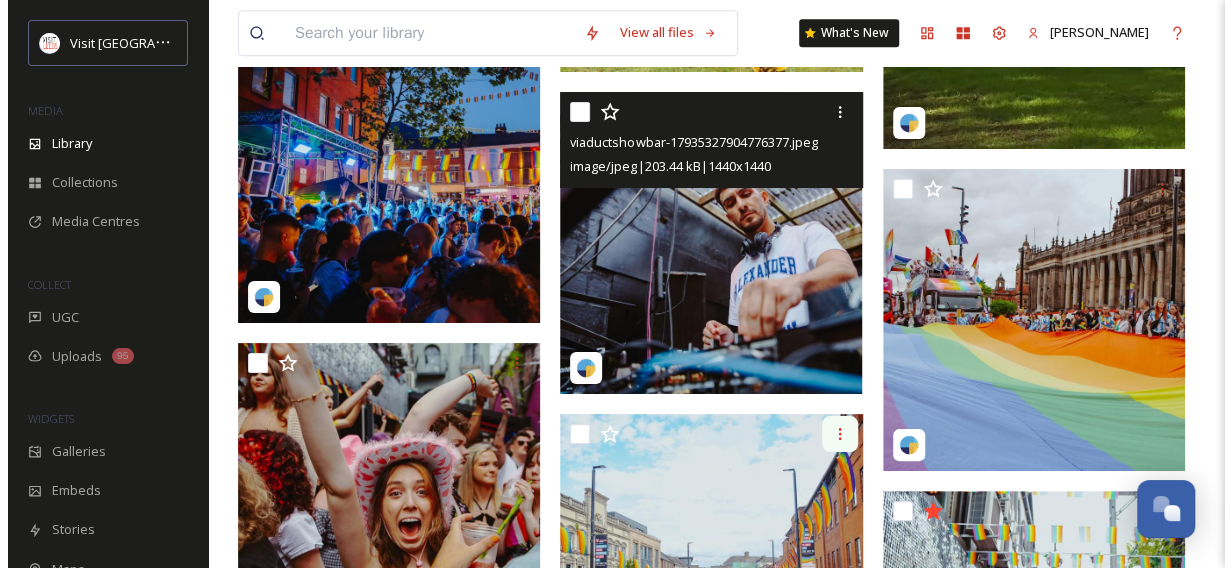 scroll, scrollTop: 4300, scrollLeft: 0, axis: vertical 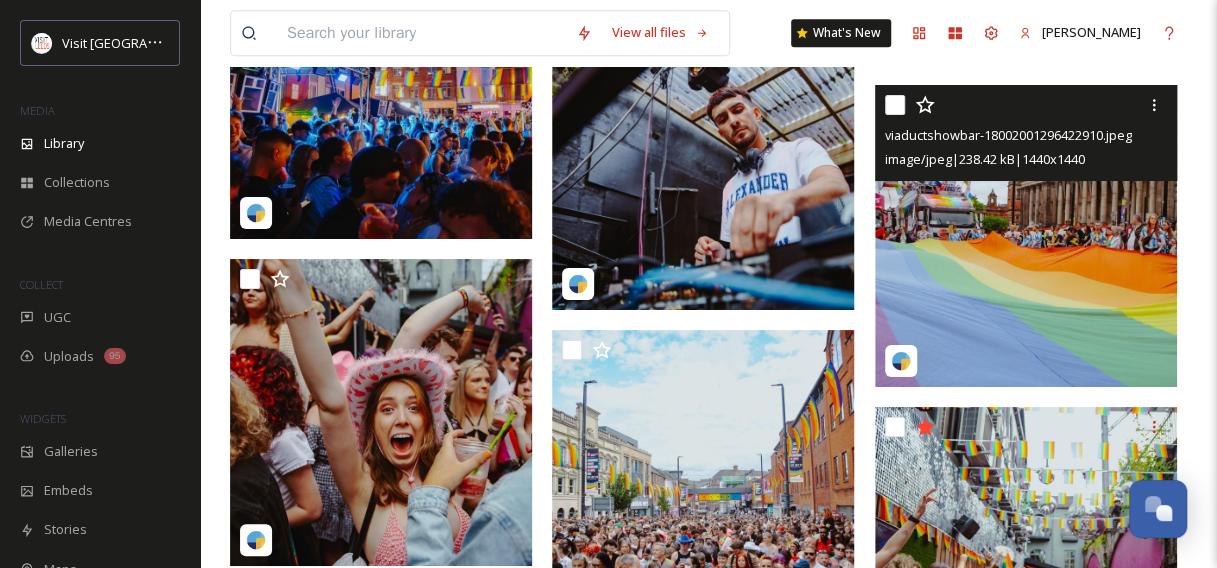 click at bounding box center (1026, 236) 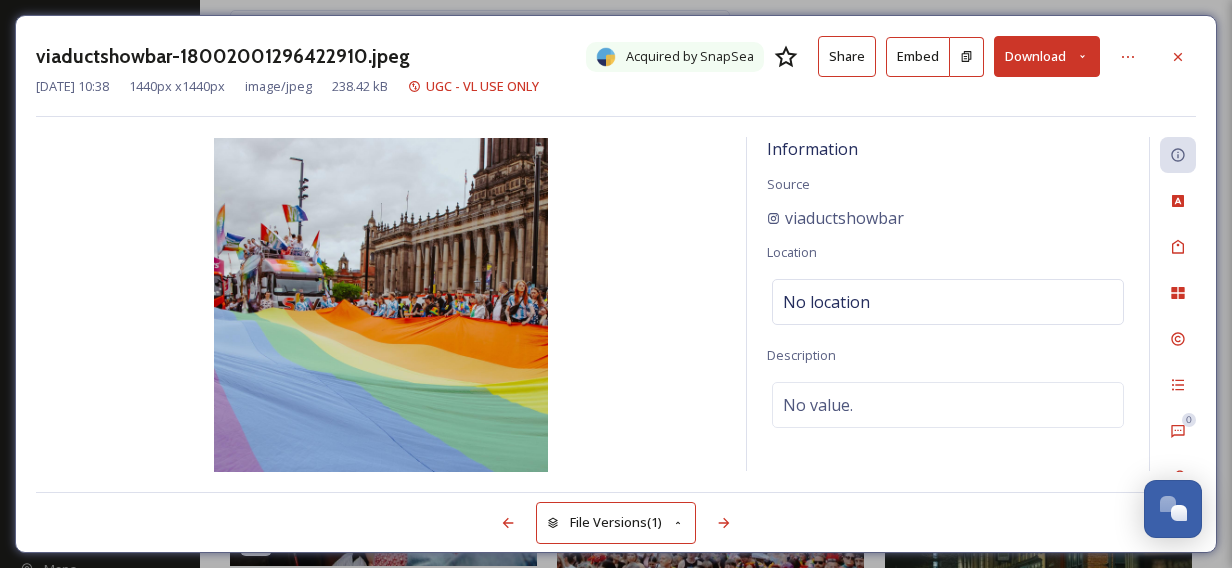 click on "Download" at bounding box center [1047, 56] 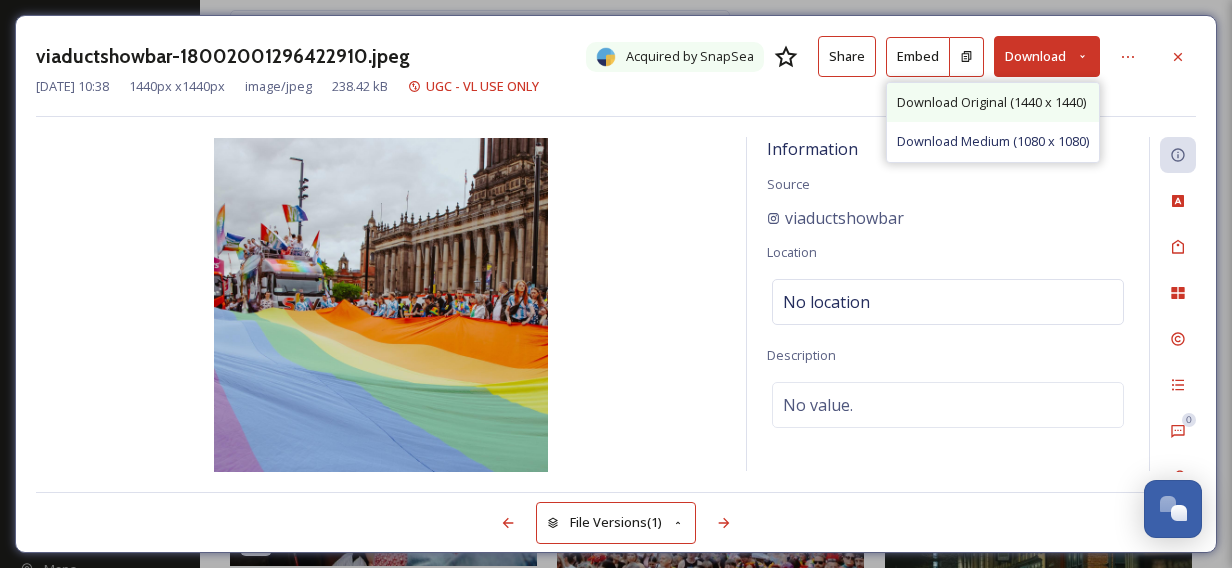 click on "Download Original (1440 x 1440)" at bounding box center [991, 102] 